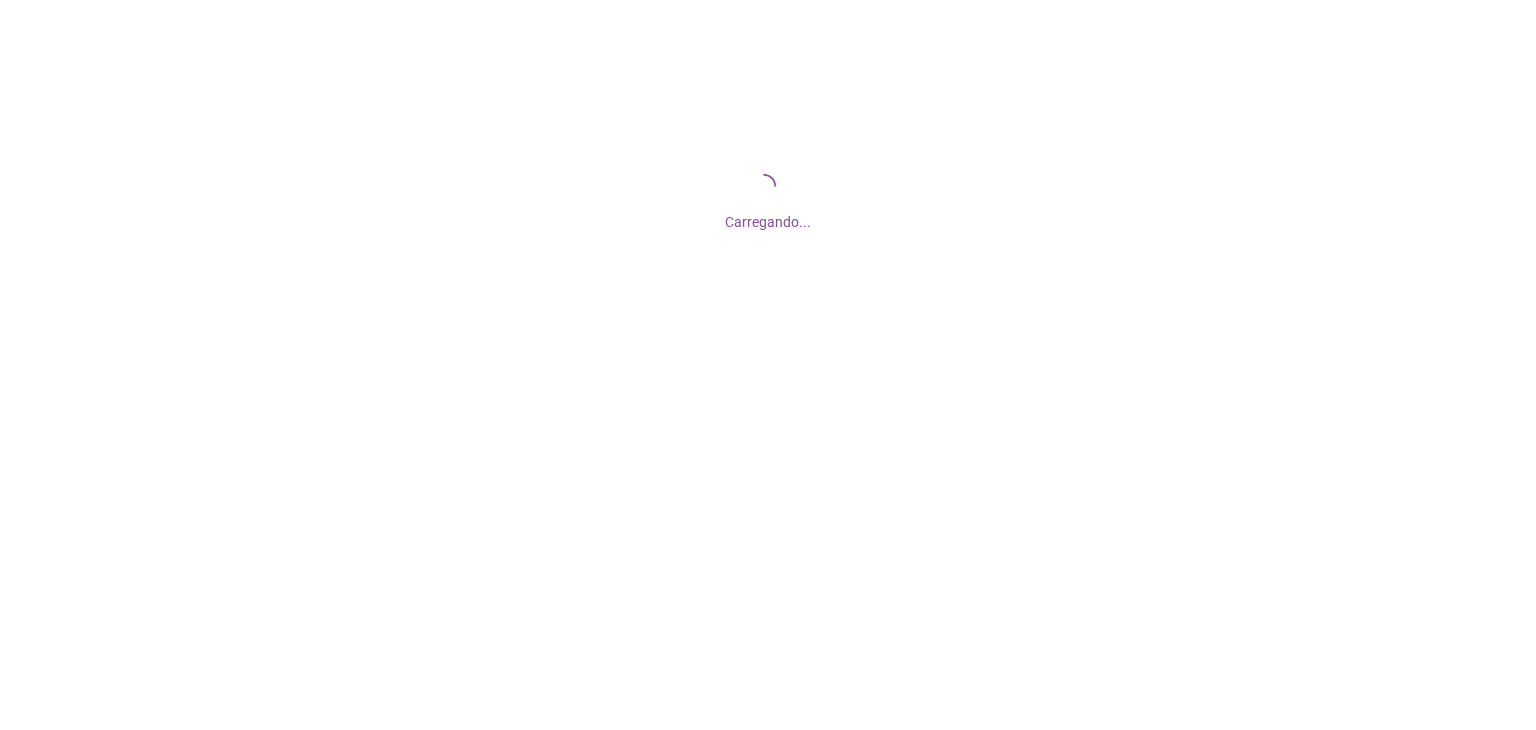 scroll, scrollTop: 0, scrollLeft: 0, axis: both 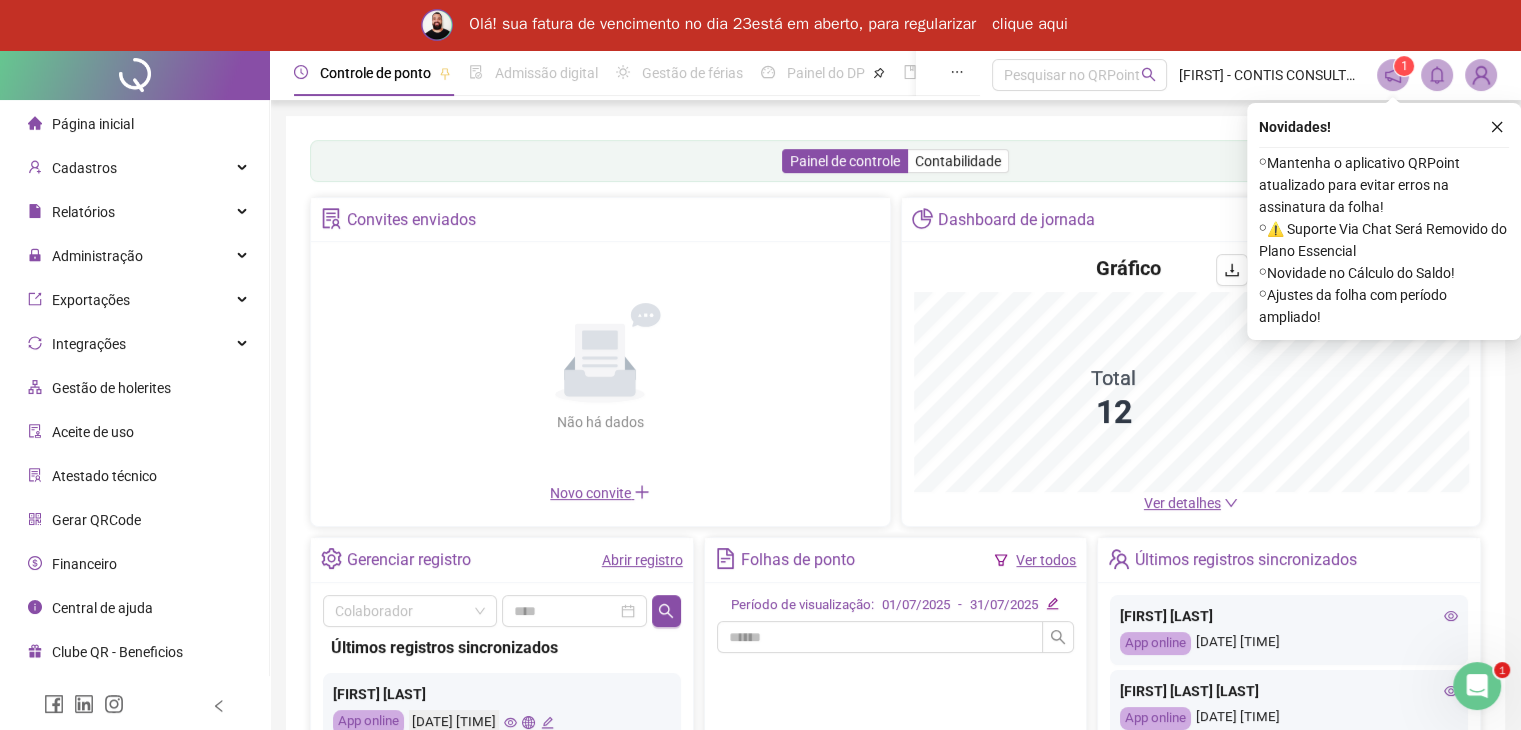 click on "clique aqui" at bounding box center (1030, 25) 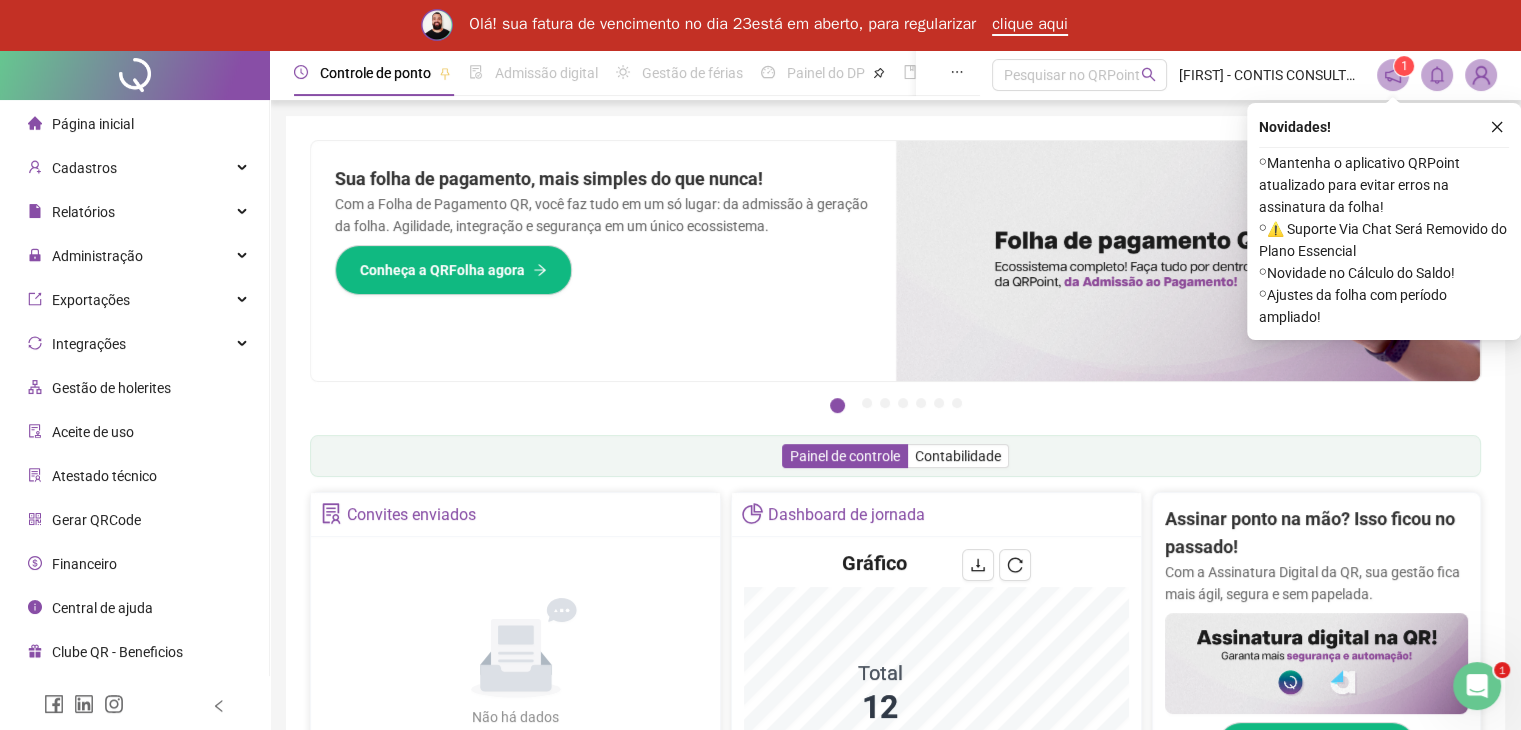 click on "Financeiro" at bounding box center [134, 564] 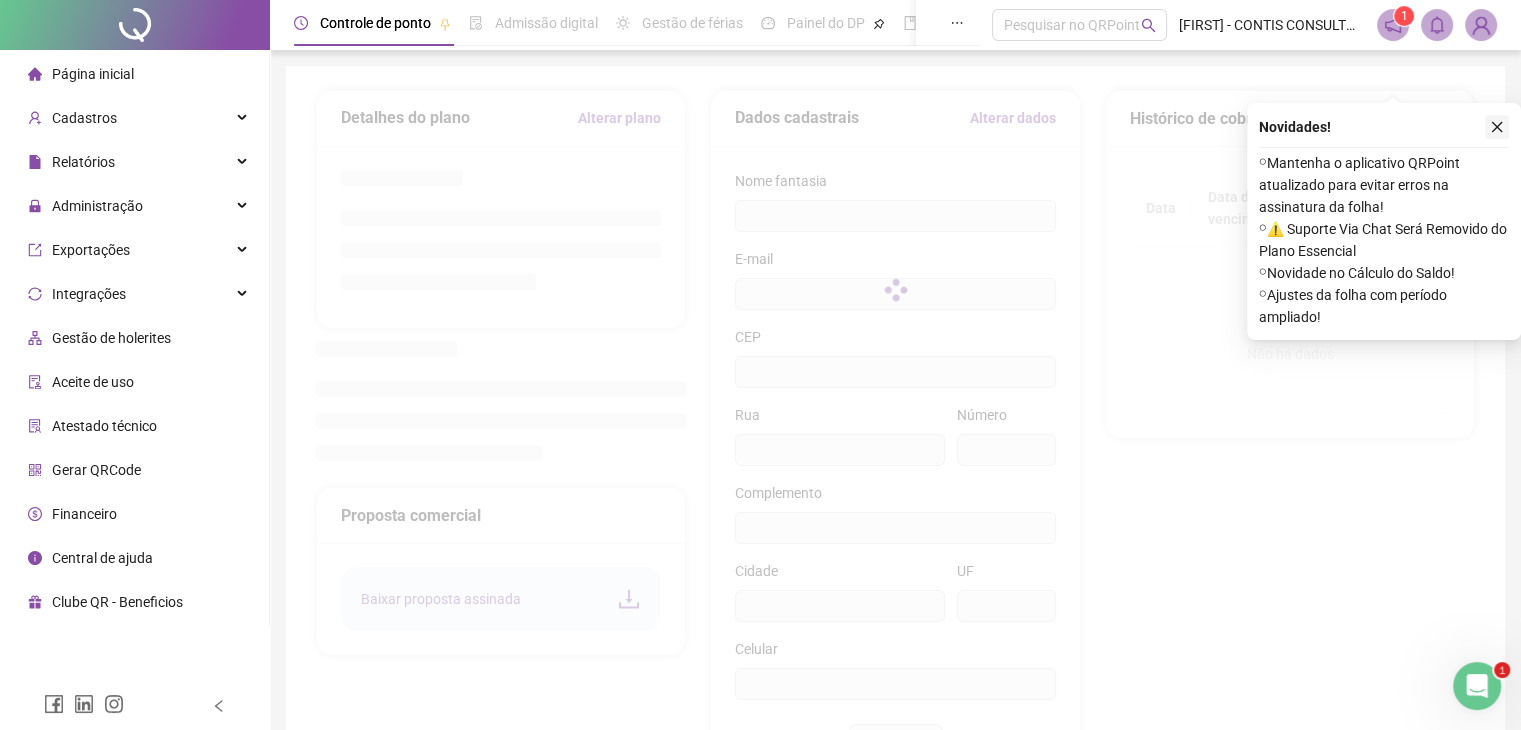 click 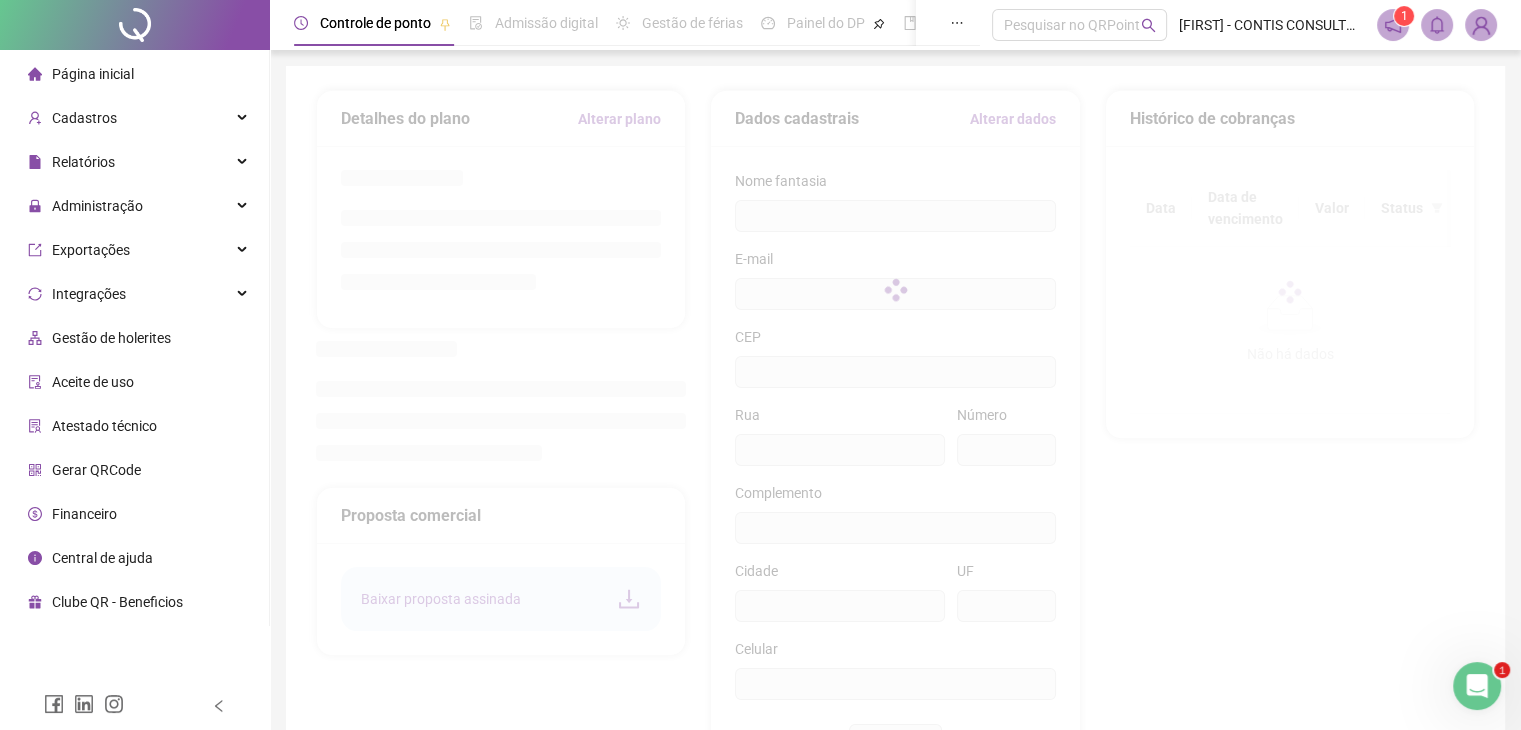 scroll, scrollTop: 0, scrollLeft: 0, axis: both 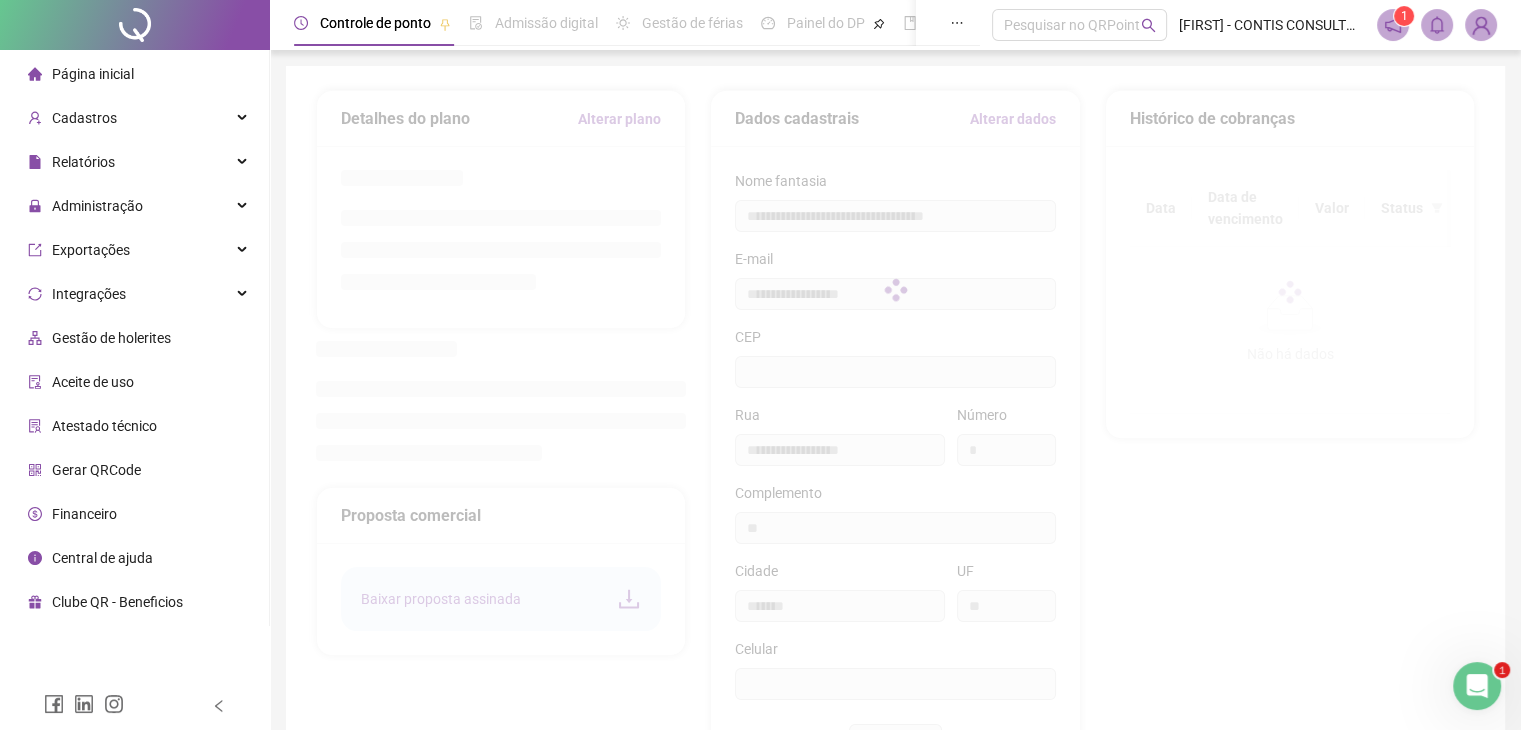 type on "*********" 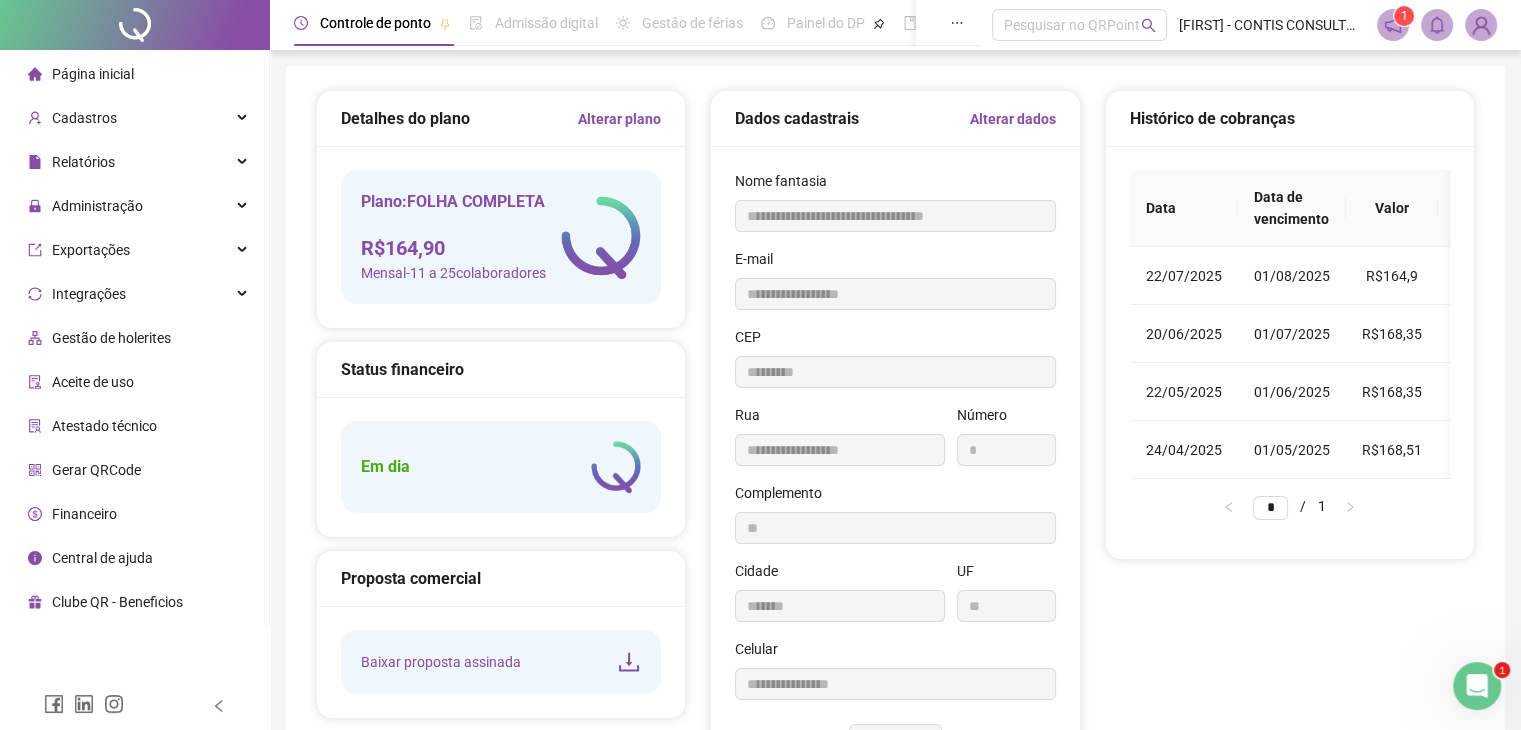 click on "Gerar QRCode" at bounding box center (96, 470) 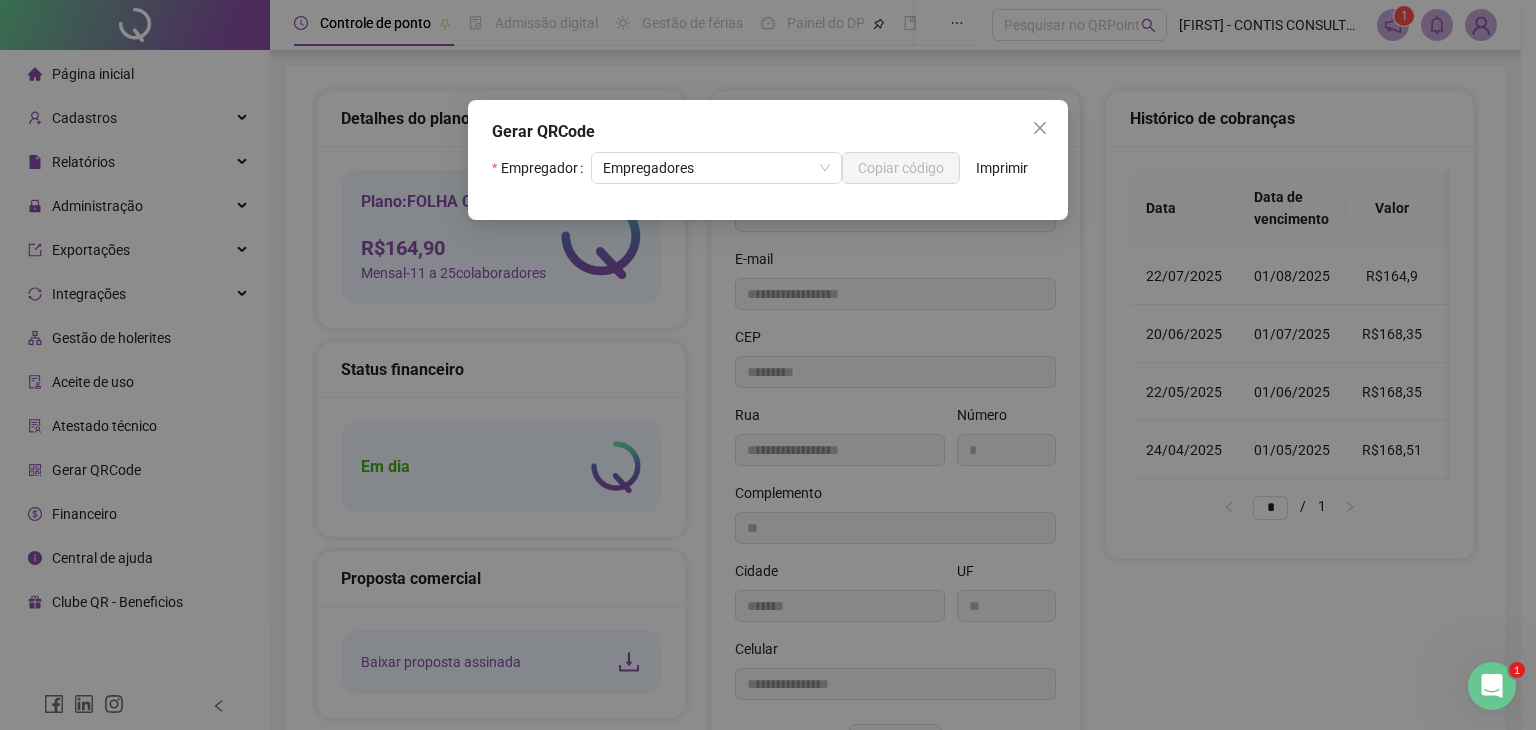click on "Gerar QRCode Empregador Empregadores Copiar código Imprimir" at bounding box center [768, 365] 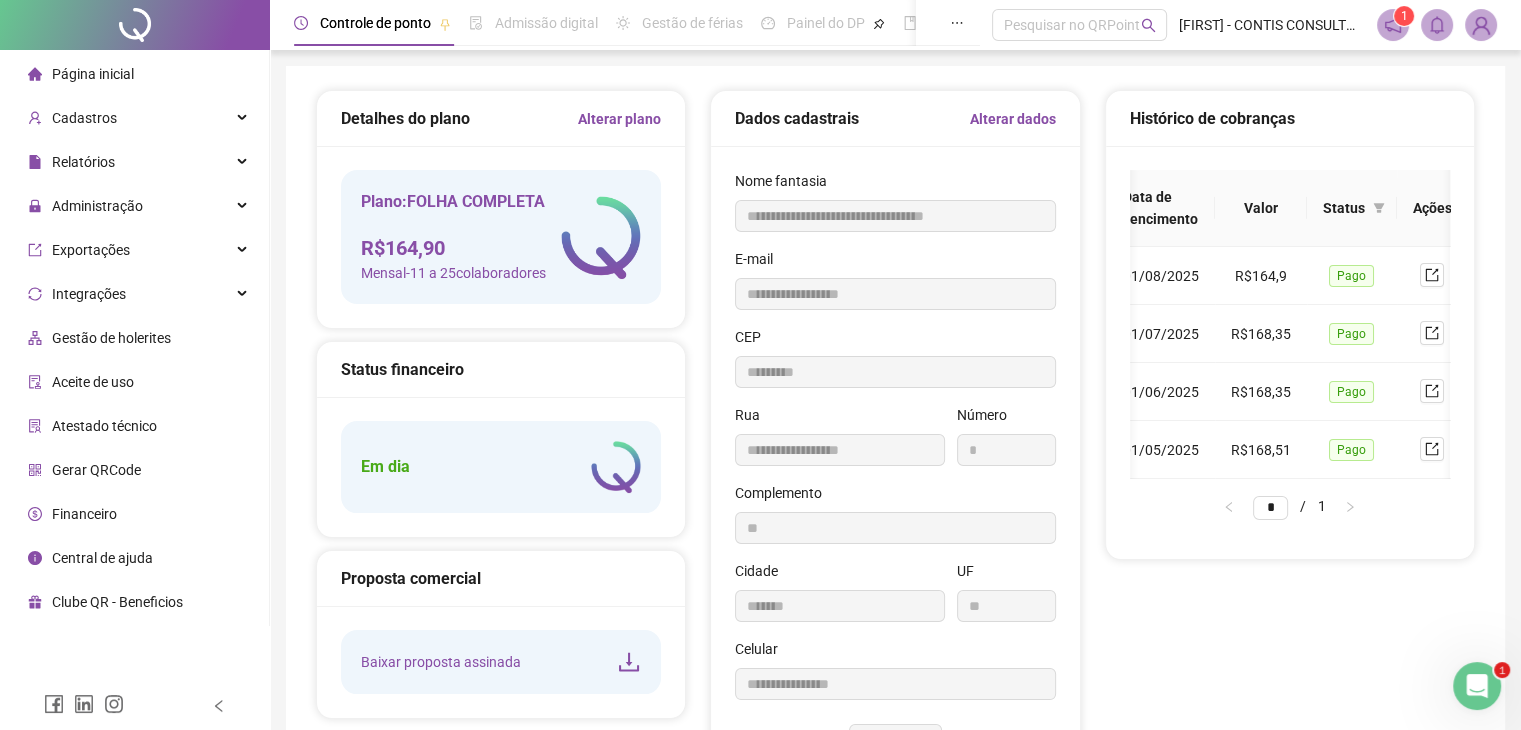 scroll, scrollTop: 0, scrollLeft: 134, axis: horizontal 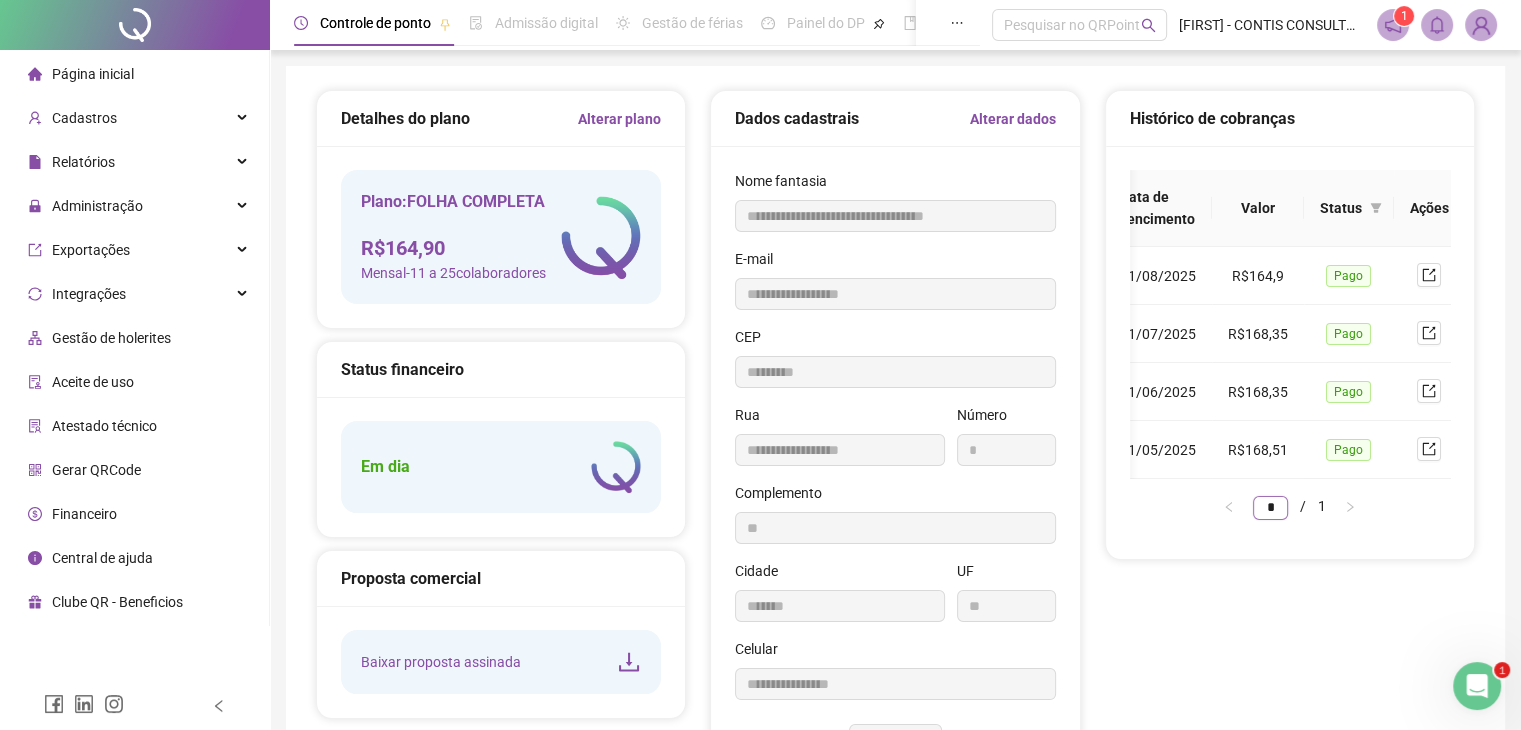 click on "*" at bounding box center [1270, 508] 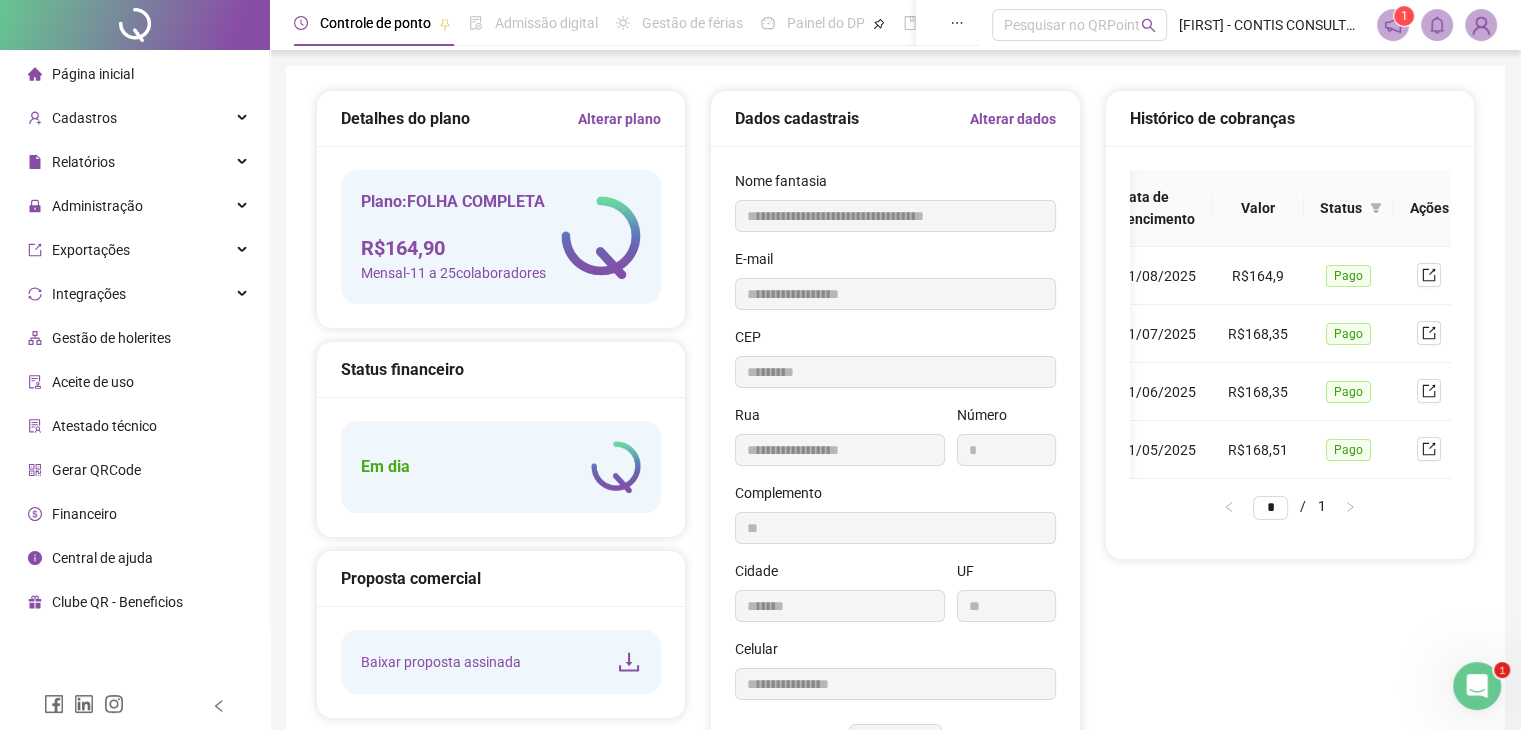 click on "* / 1" at bounding box center [1289, 507] 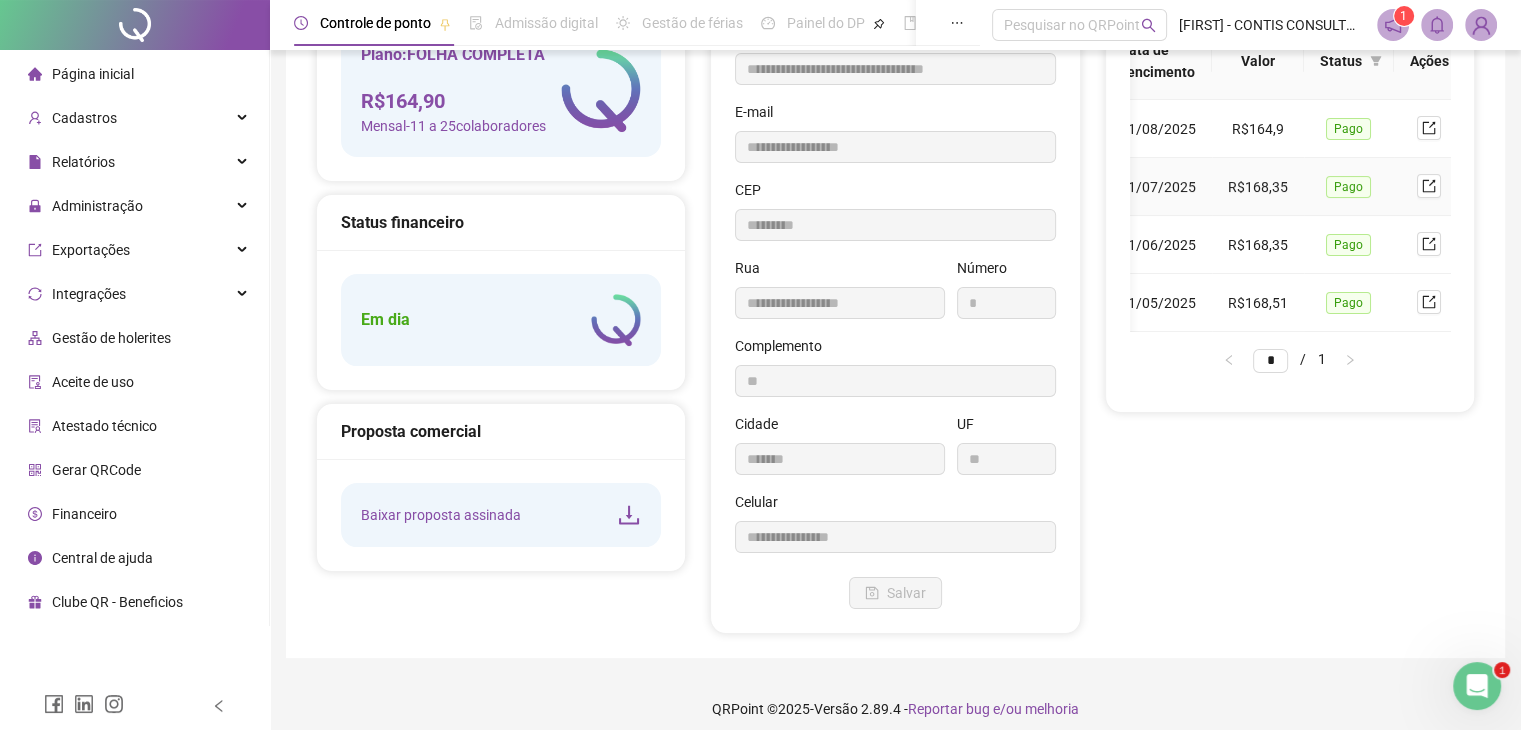 scroll, scrollTop: 60, scrollLeft: 0, axis: vertical 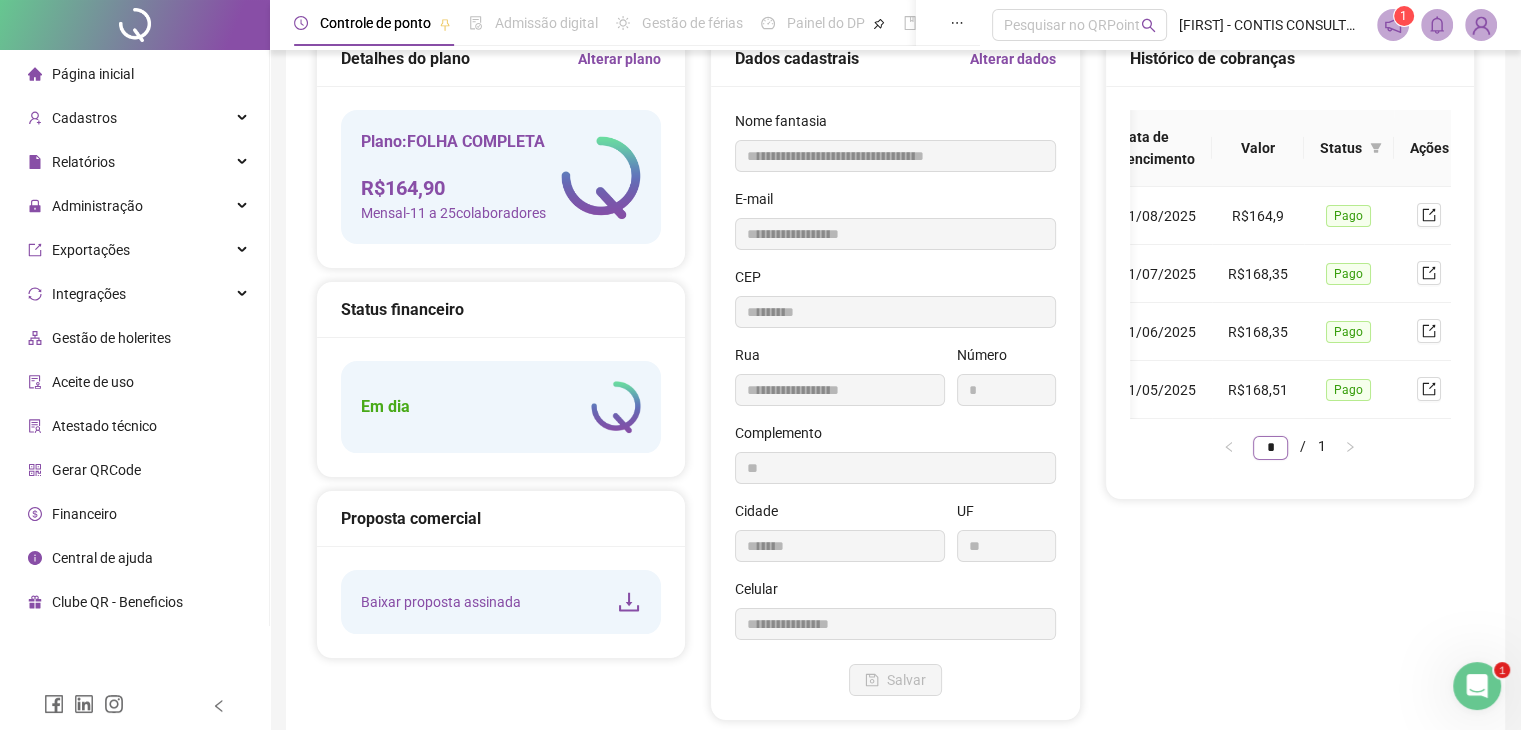 click on "*" at bounding box center (1270, 448) 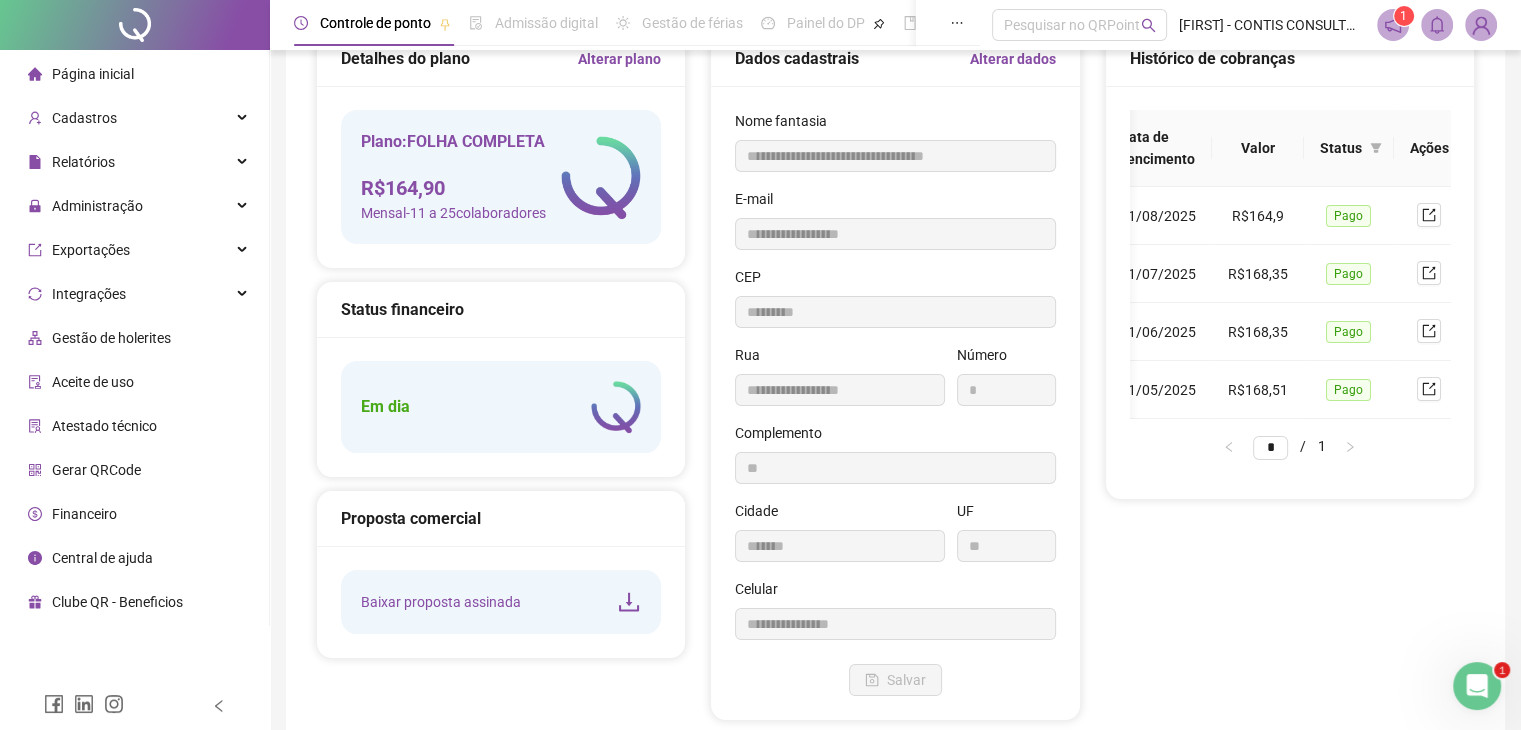 click on "Data Data de vencimento Valor Status Ações           [DATE] [DATE] R$[NUMBER] Pago [DATE] [DATE] R$[NUMBER] Pago [DATE] [DATE] R$[NUMBER] Pago [DATE] [DATE] R$[NUMBER] Pago * / 1" at bounding box center [1290, 292] 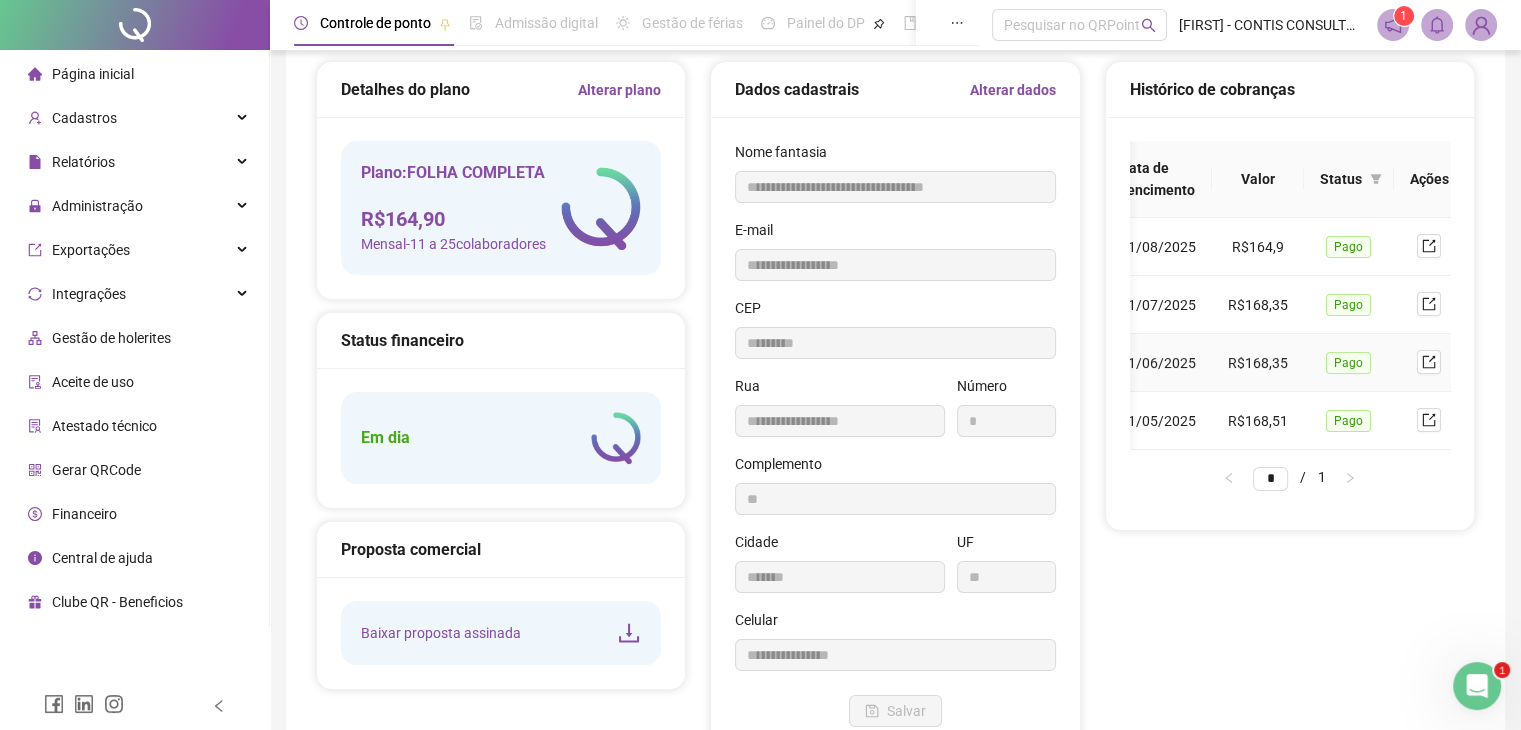 scroll, scrollTop: 0, scrollLeft: 0, axis: both 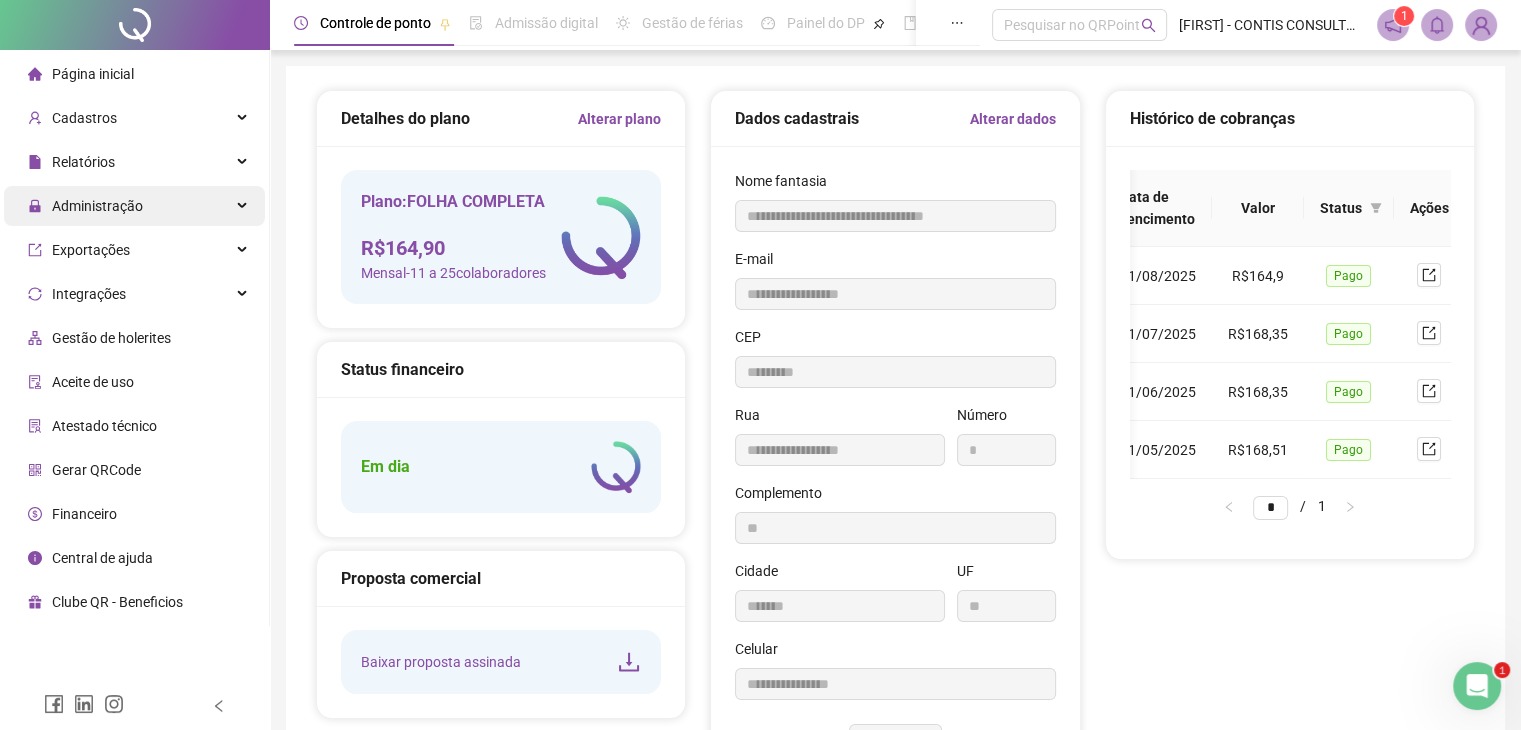 click on "Administração" at bounding box center (134, 206) 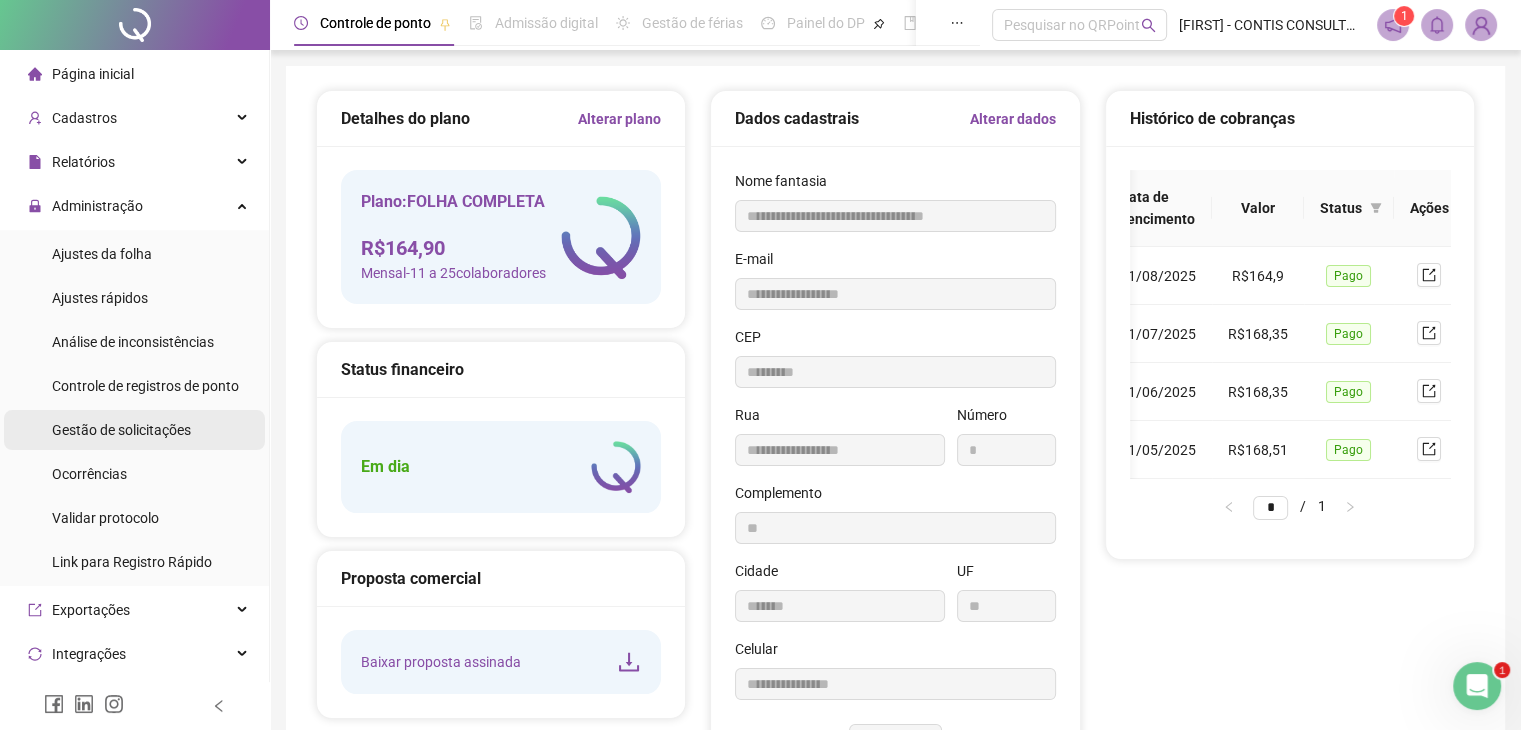 click on "Gestão de solicitações" at bounding box center (121, 430) 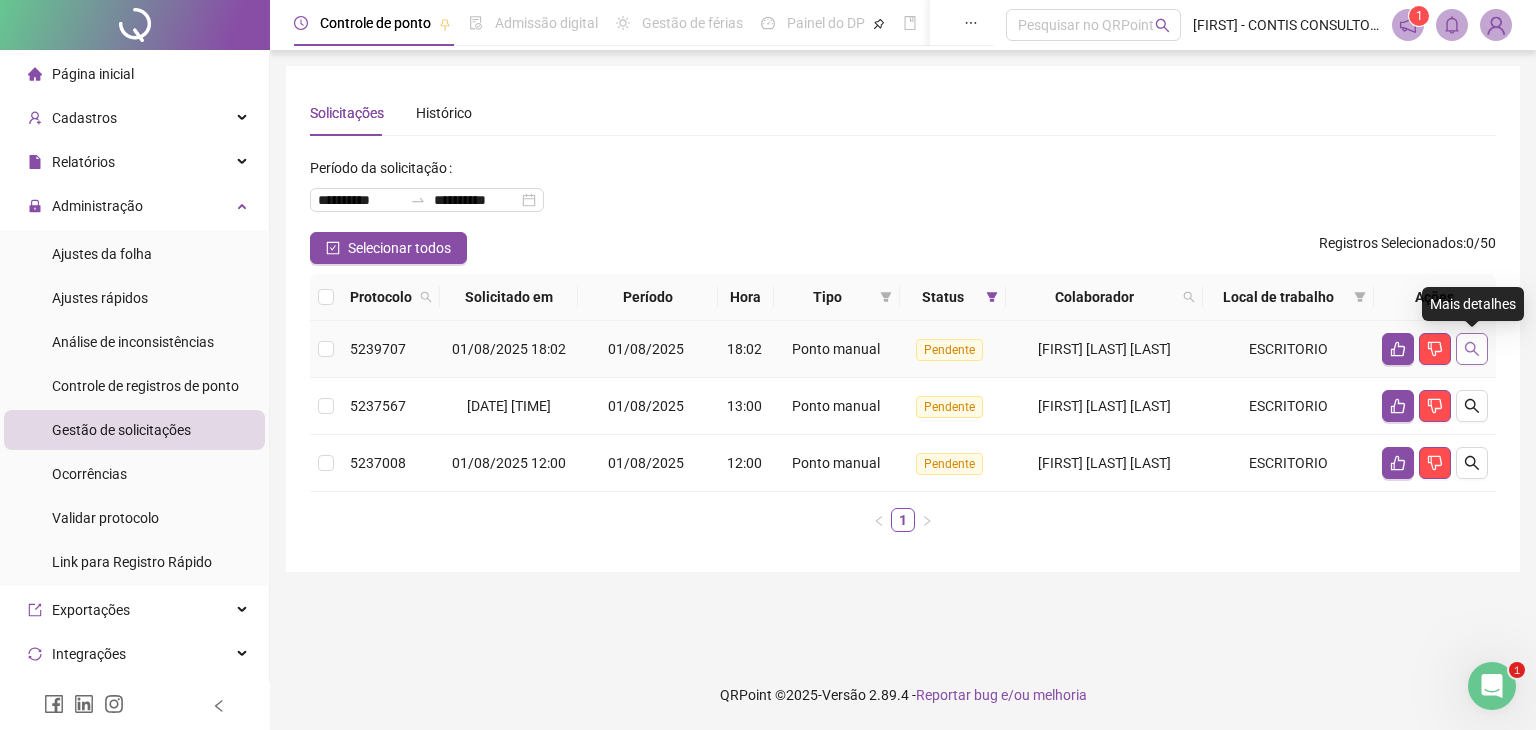 click at bounding box center [1472, 349] 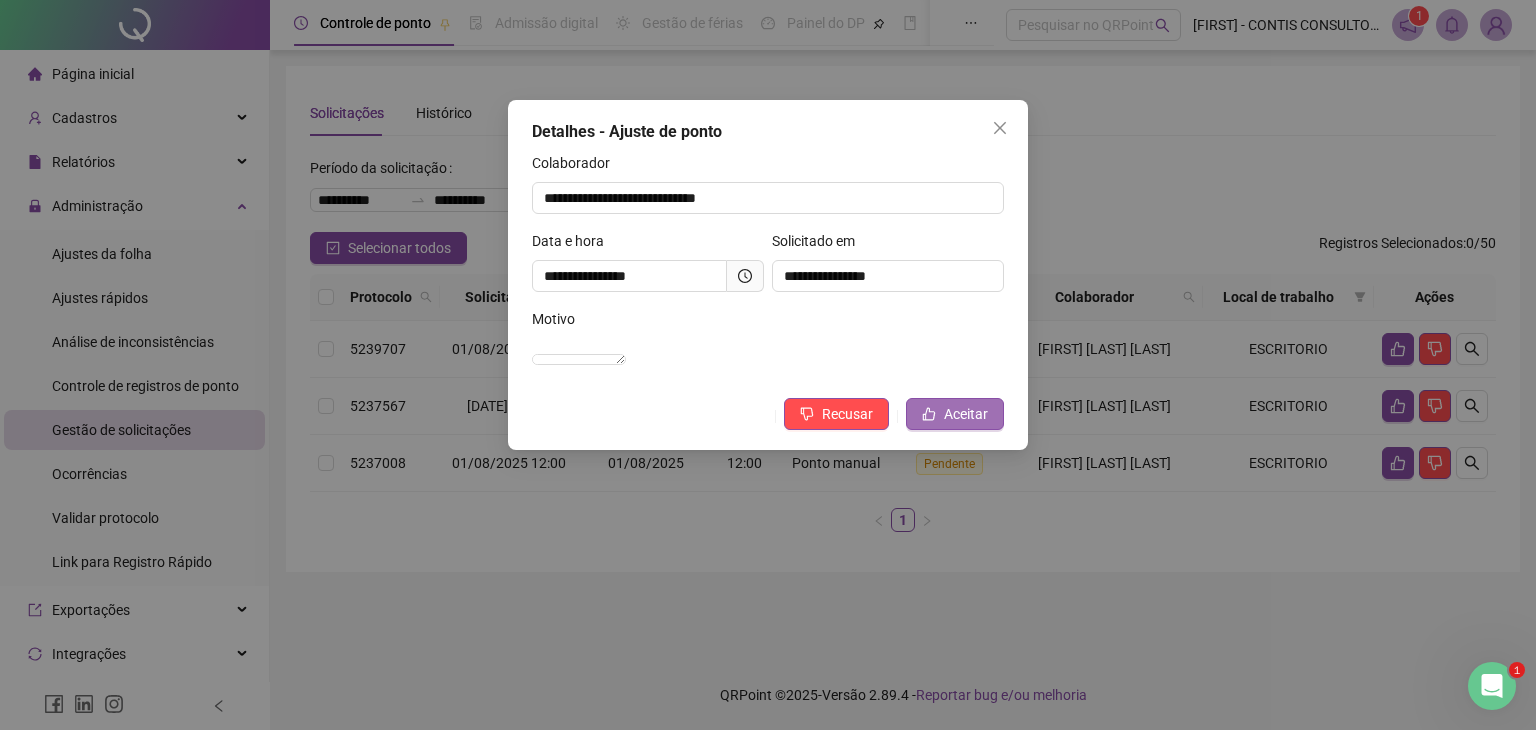click on "Aceitar" at bounding box center [966, 414] 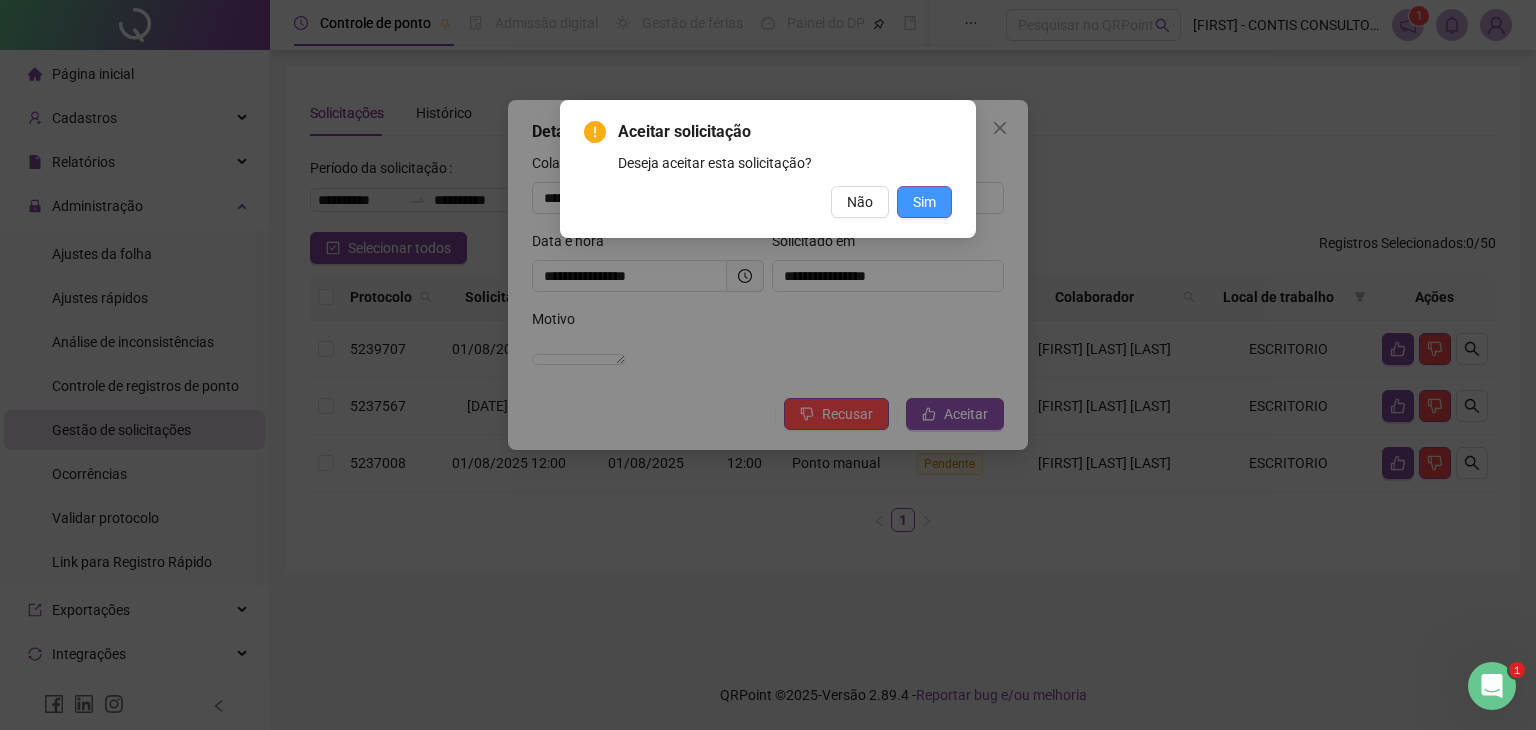 click on "Sim" at bounding box center (924, 202) 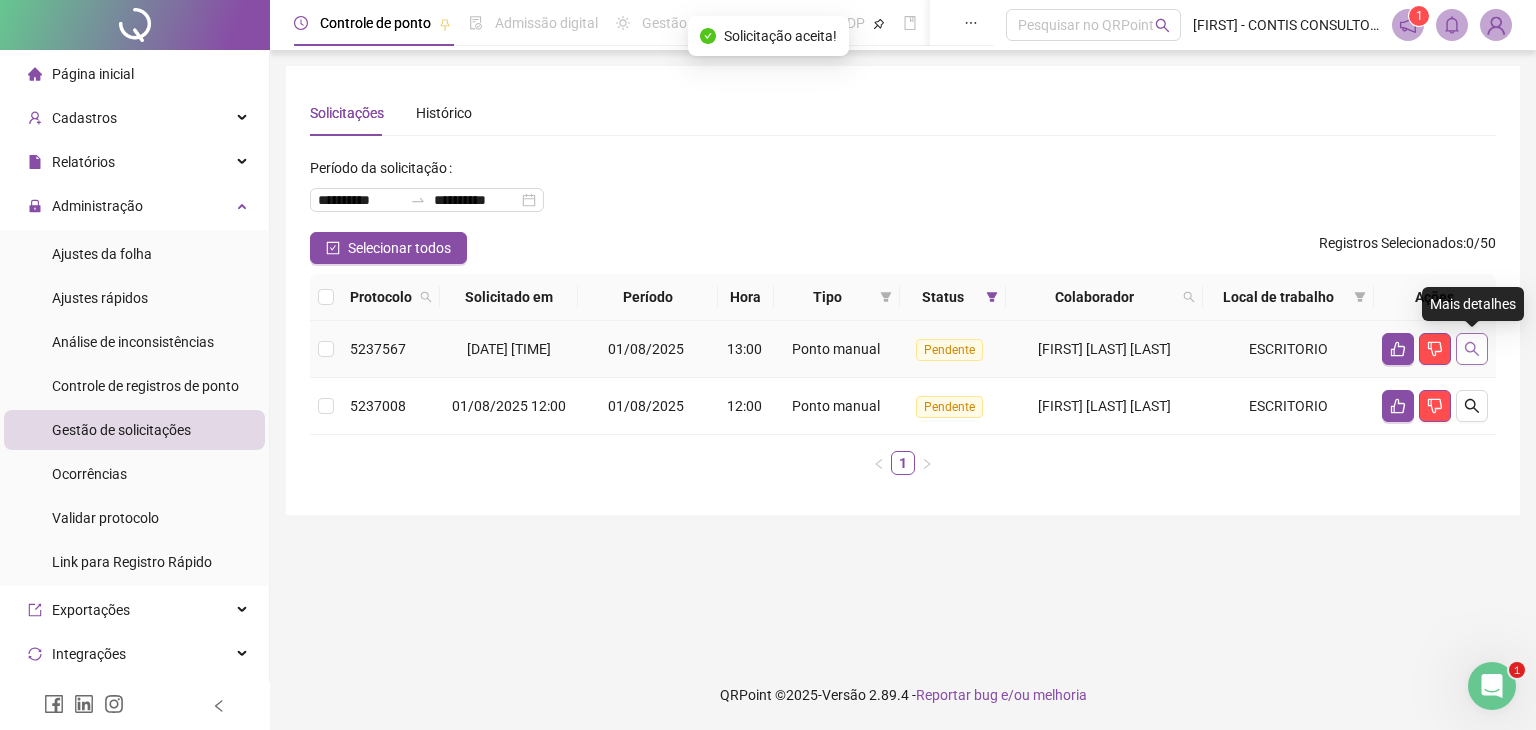 click at bounding box center (1472, 349) 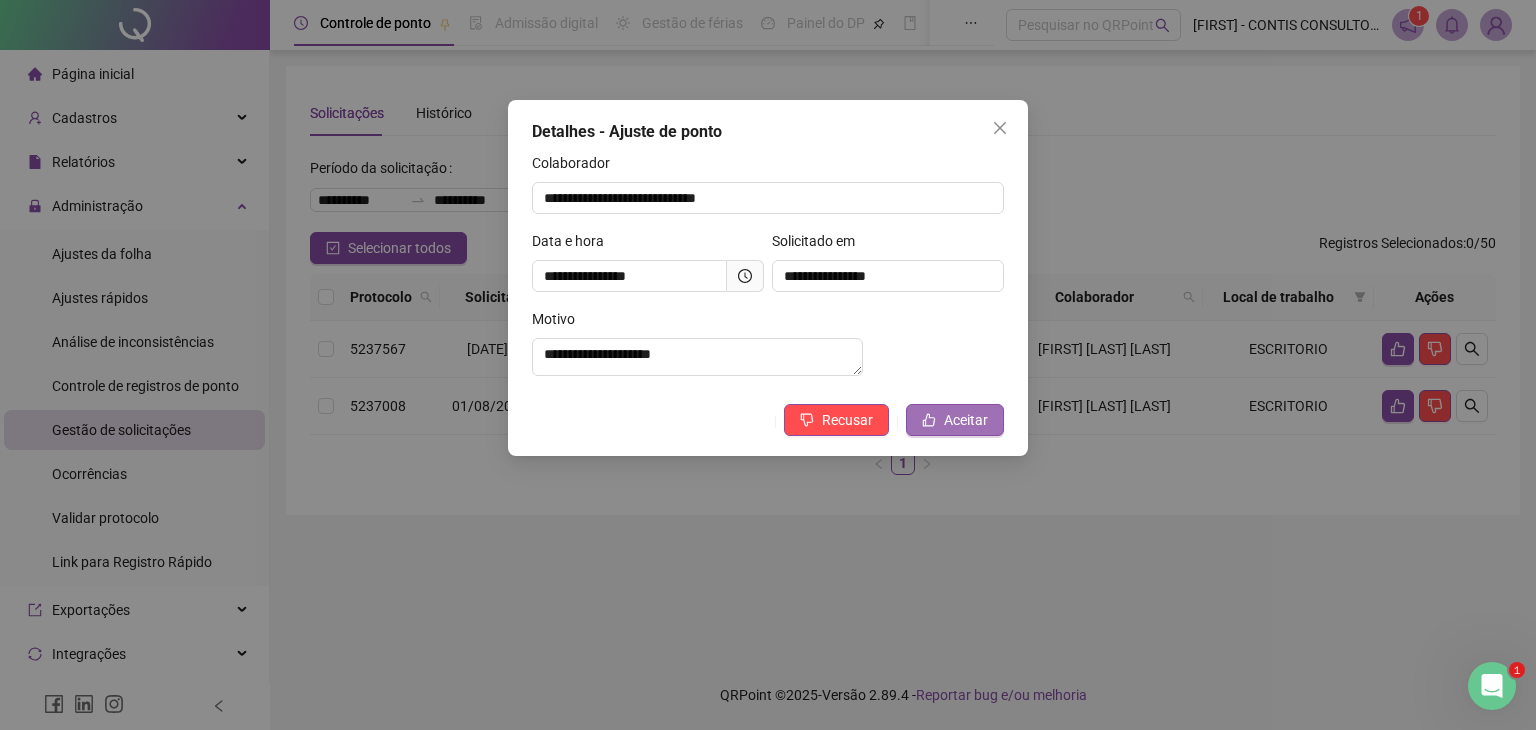 click on "Aceitar" at bounding box center [955, 420] 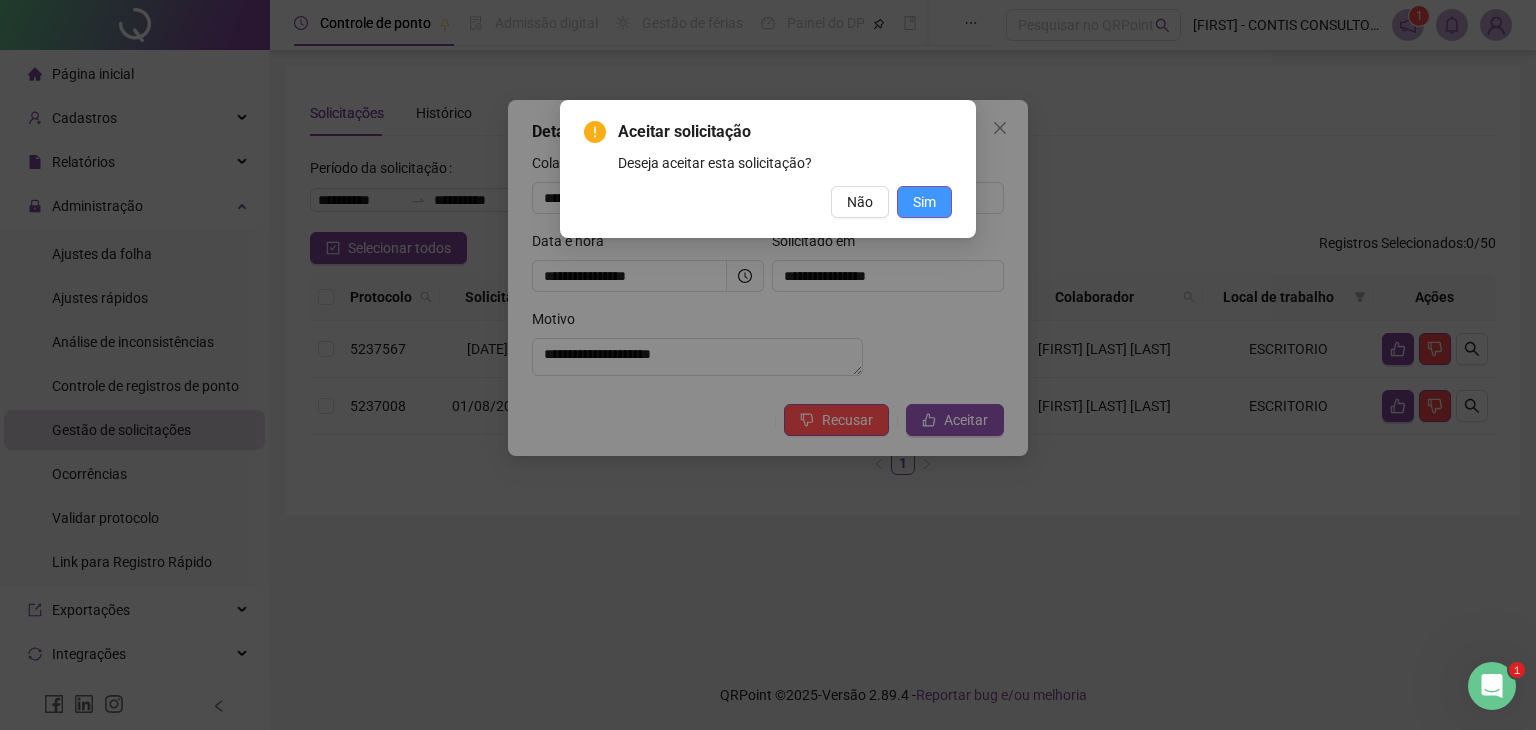 click on "Sim" at bounding box center [924, 202] 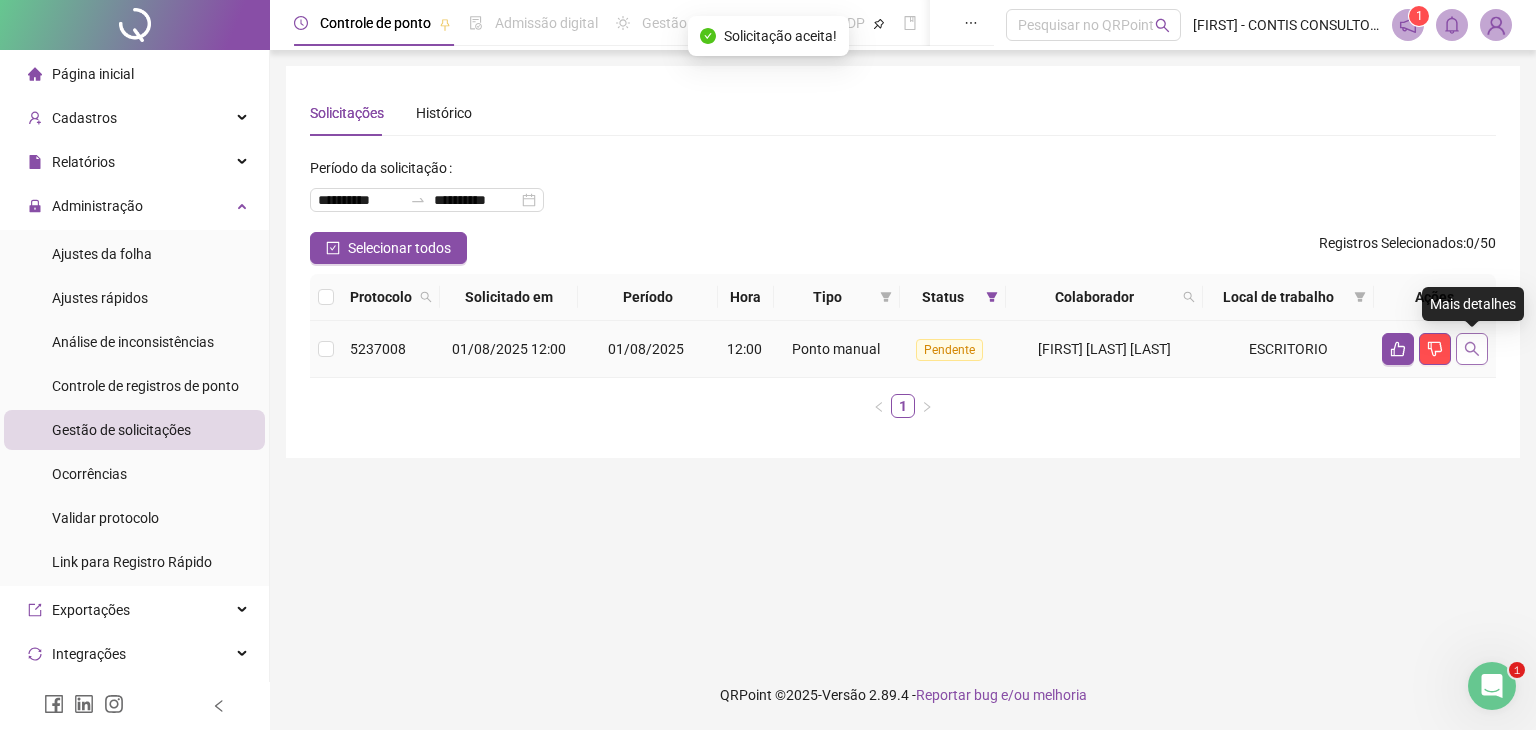 click 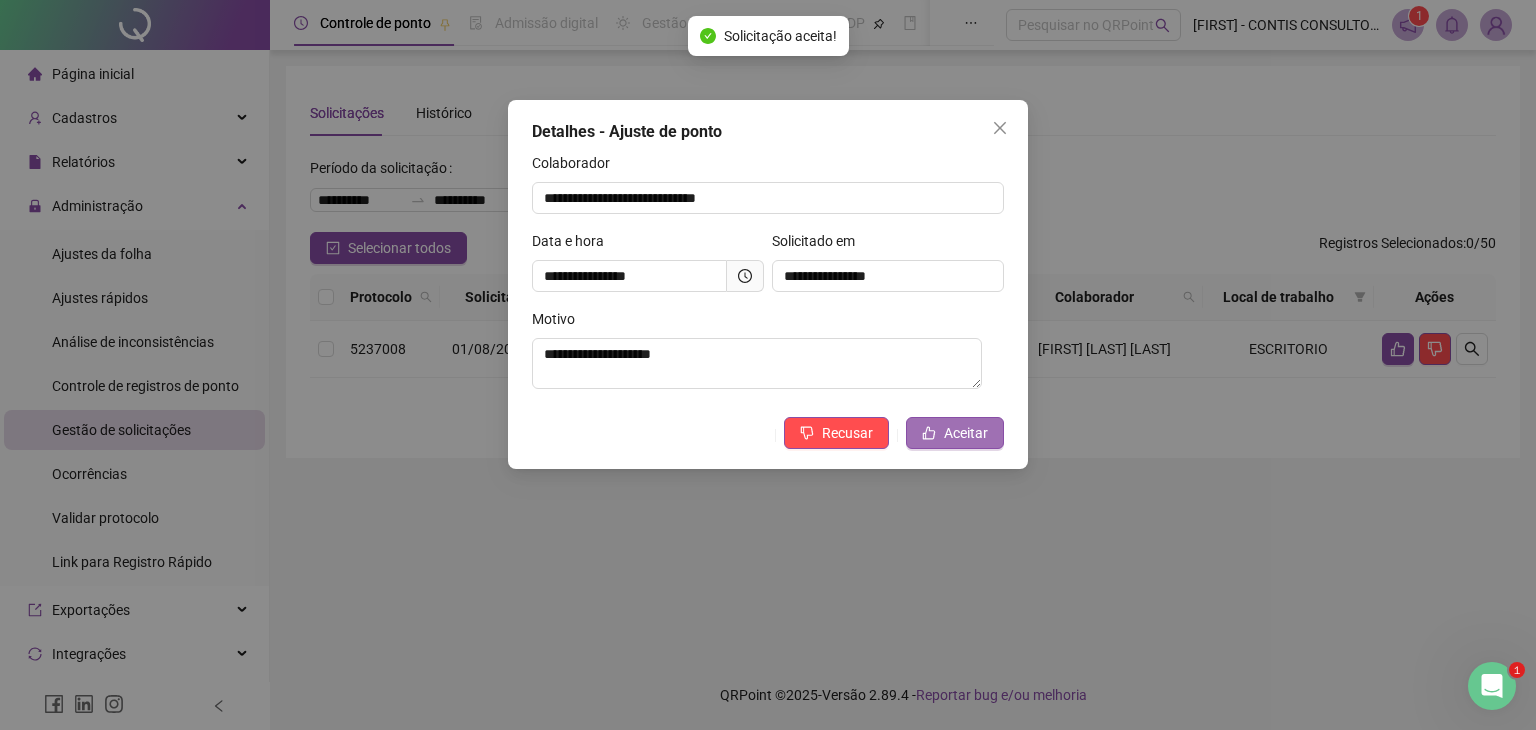 click 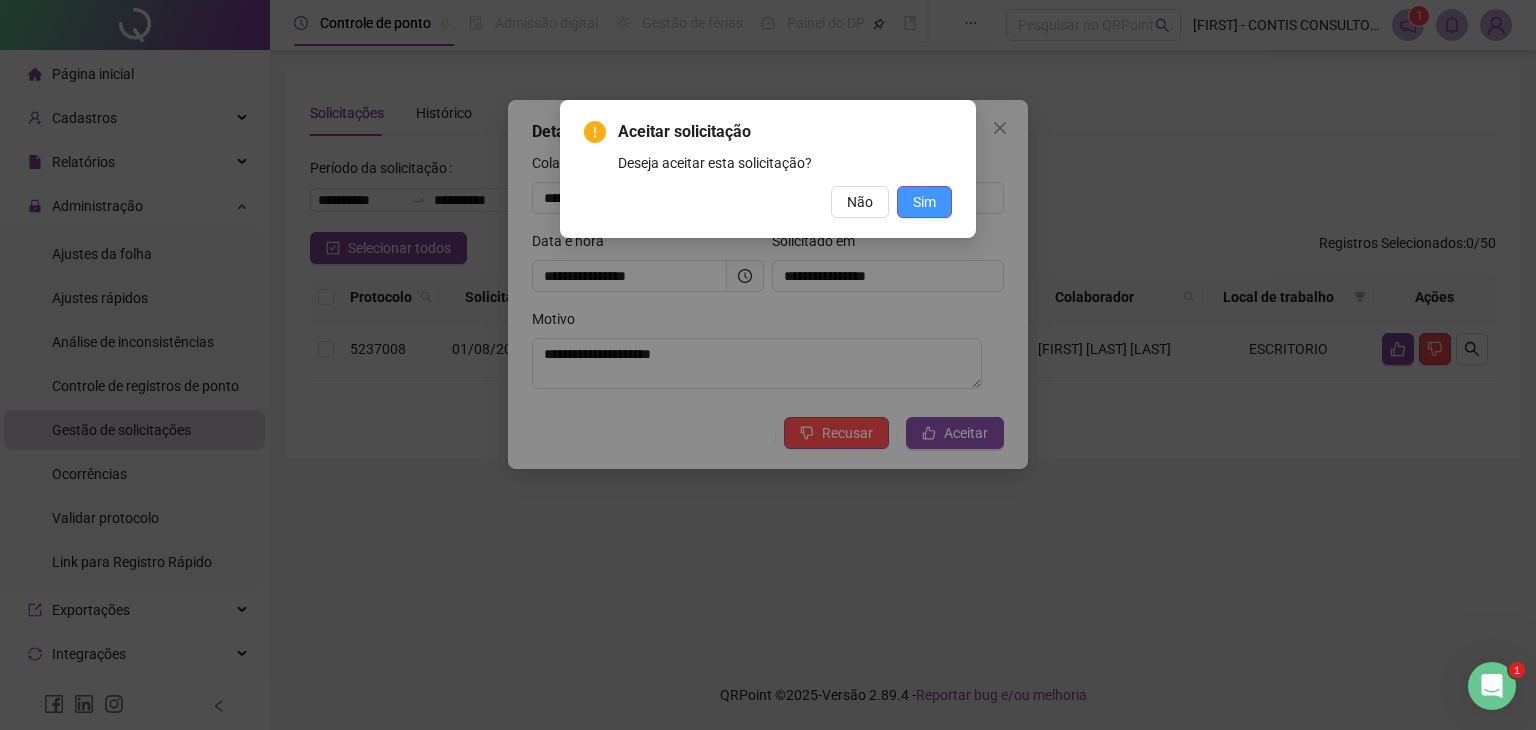 click on "Sim" at bounding box center (924, 202) 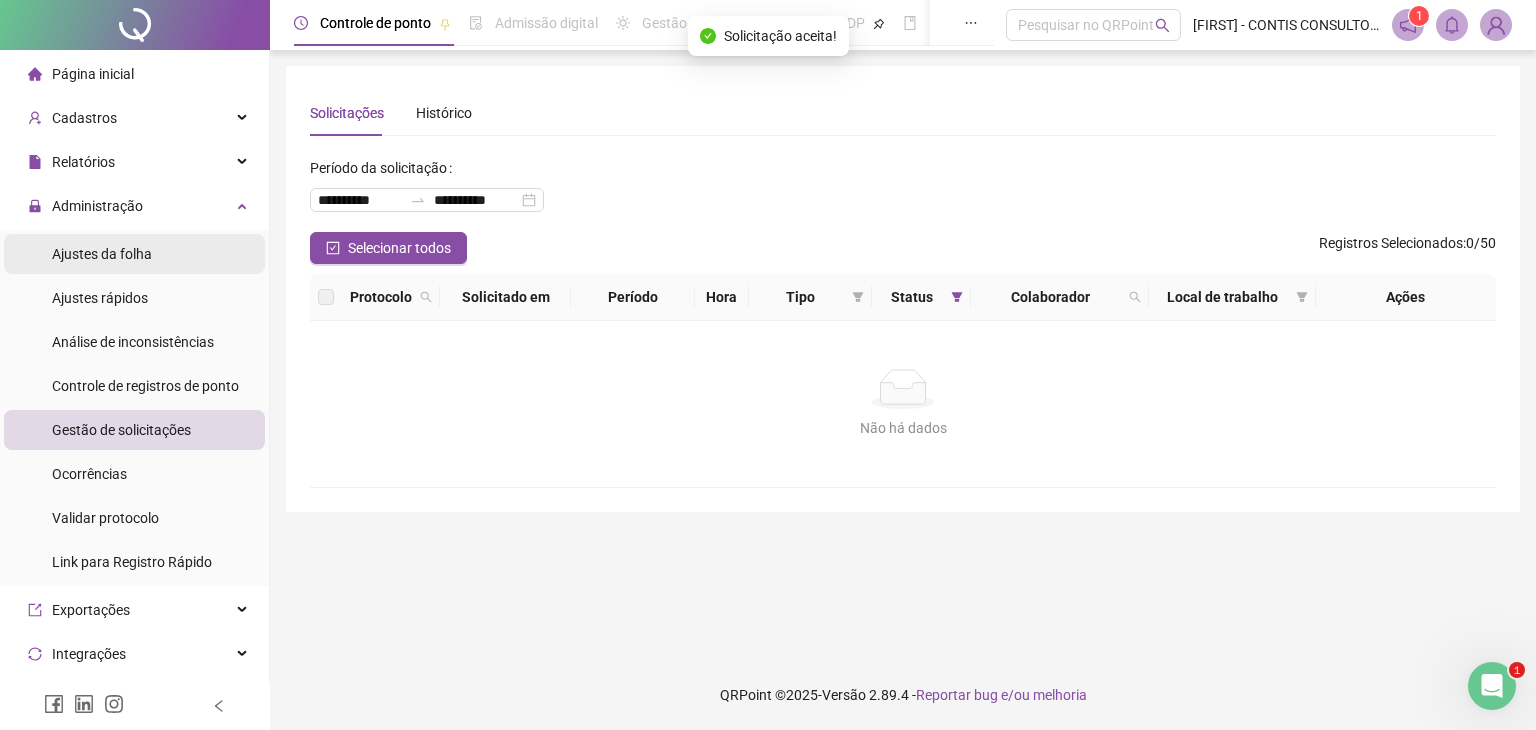 click on "Ajustes da folha" at bounding box center [102, 254] 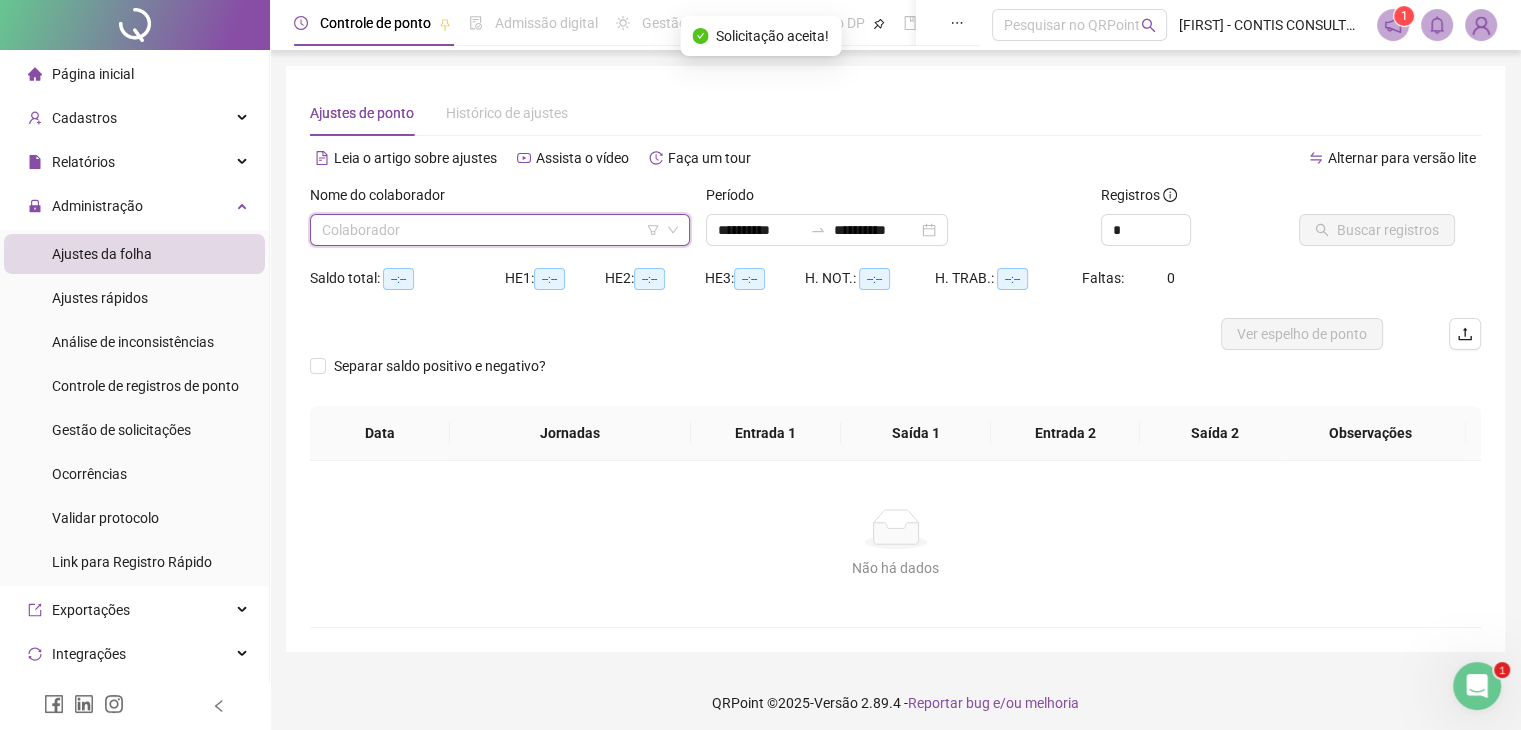 click at bounding box center (491, 230) 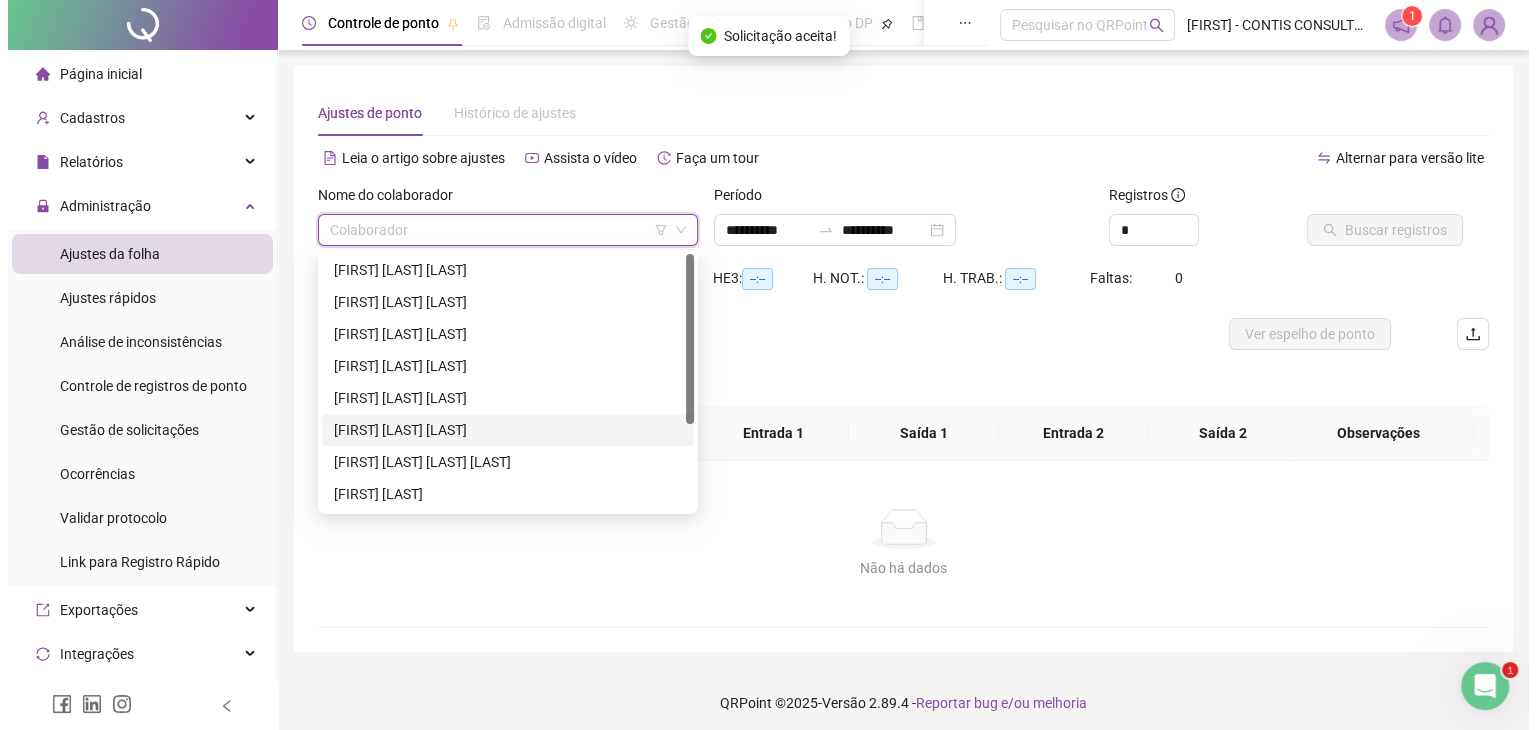 scroll, scrollTop: 128, scrollLeft: 0, axis: vertical 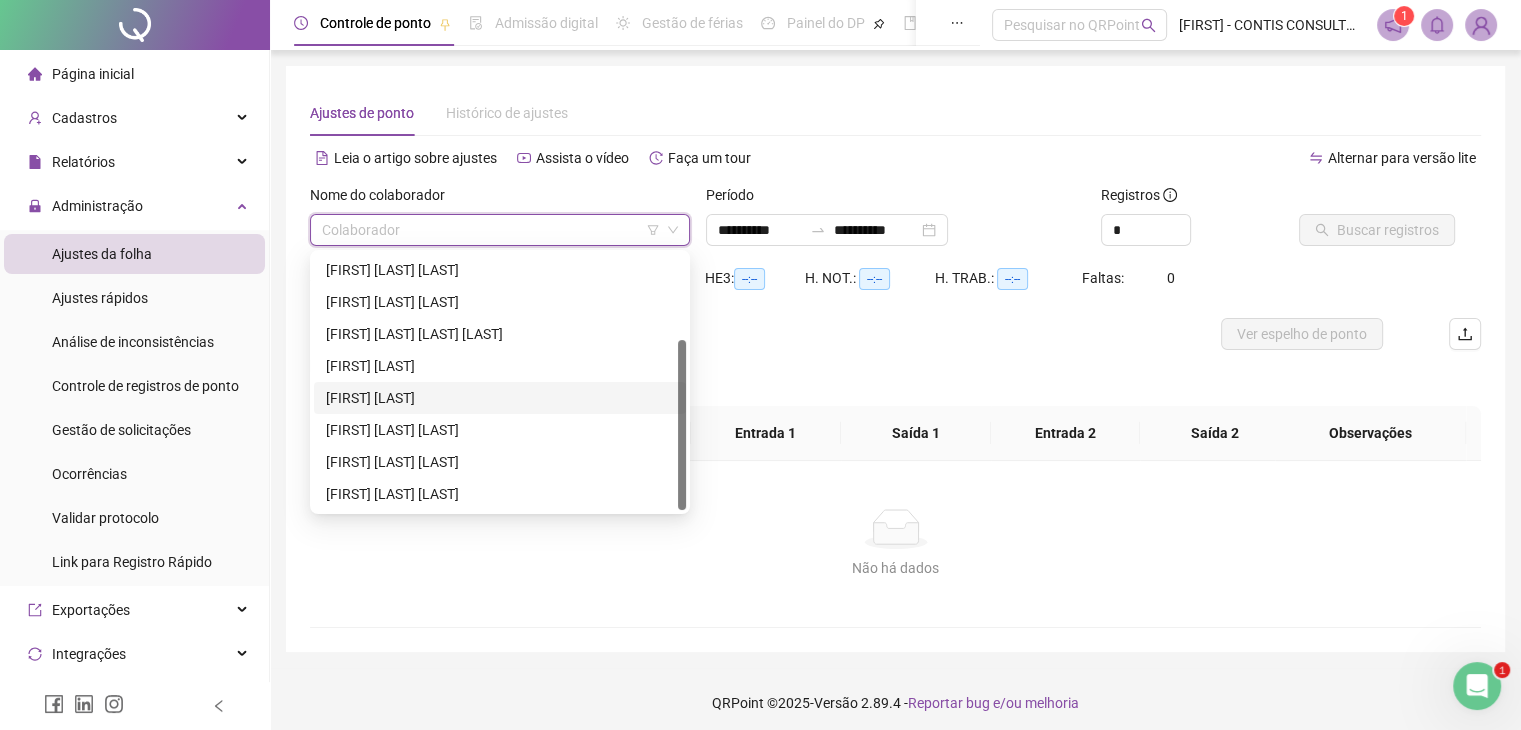 click on "[FIRST] [LAST]" at bounding box center (500, 398) 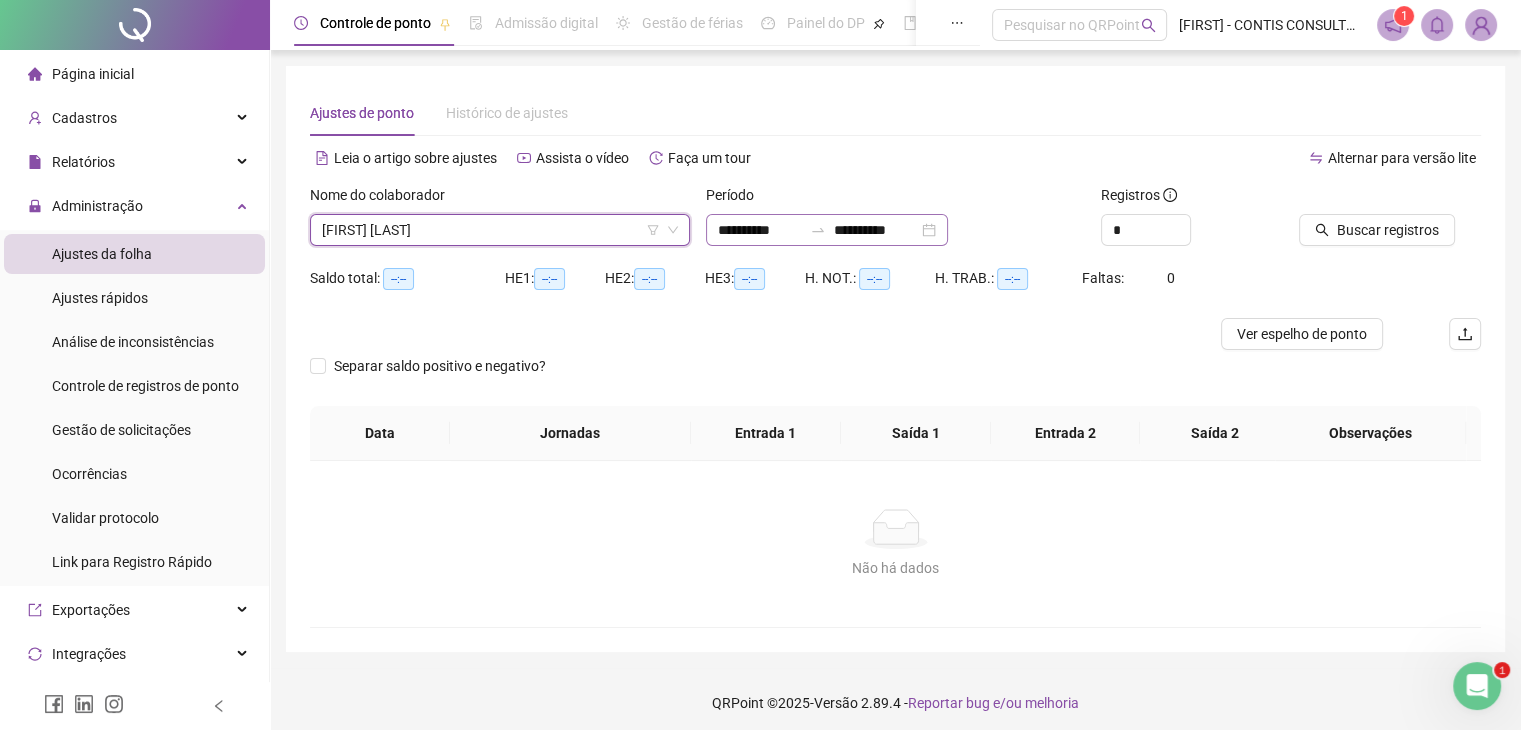 click on "**********" at bounding box center [827, 230] 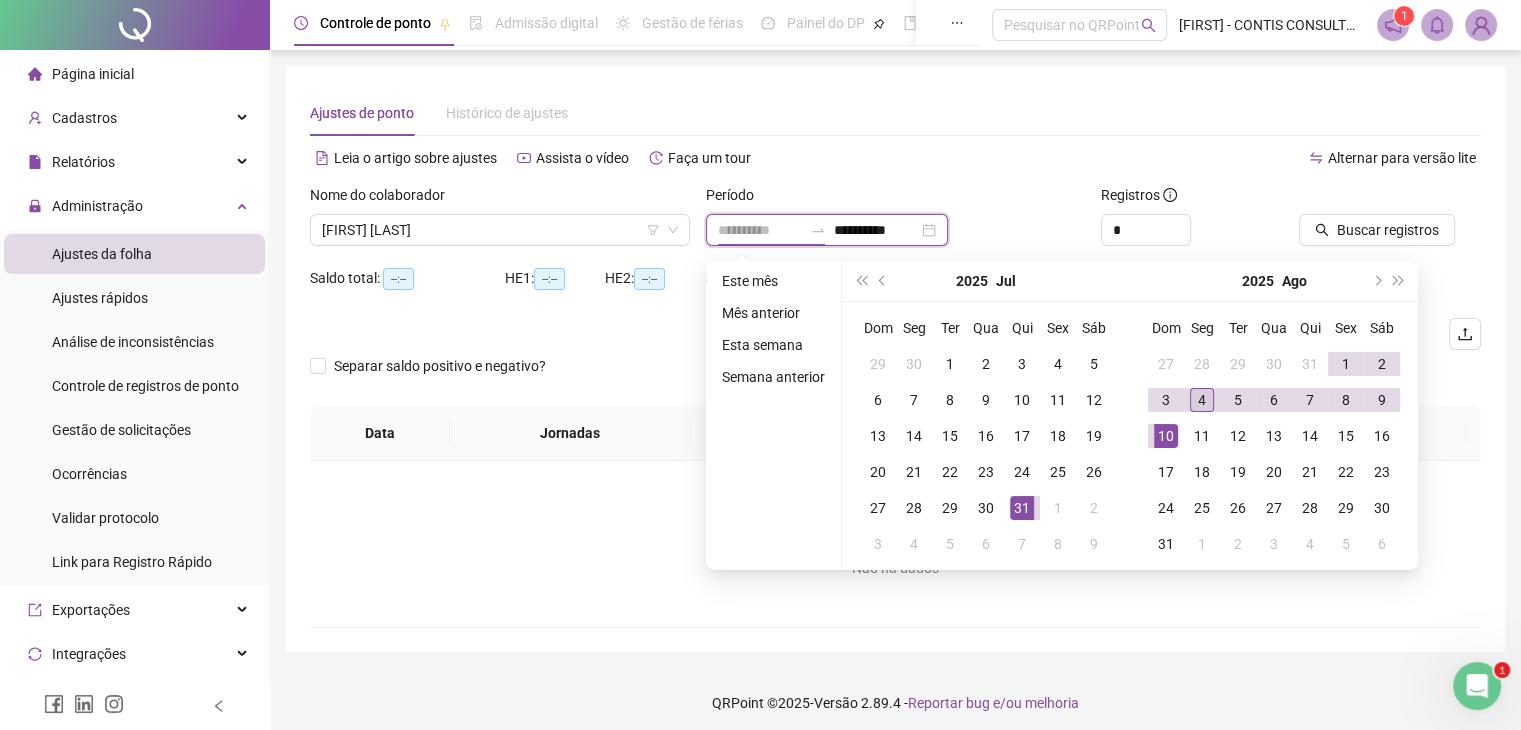 type on "**********" 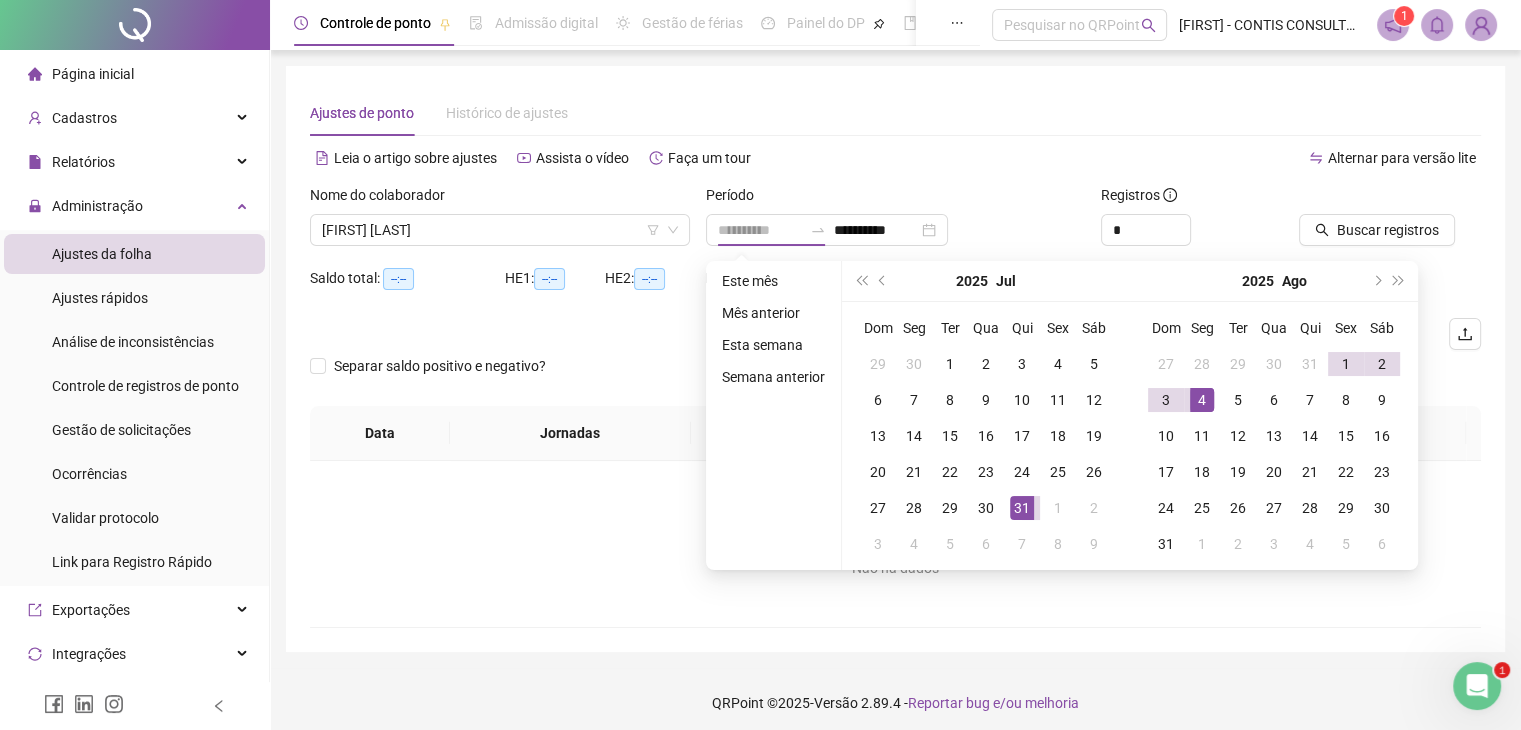 click on "4" at bounding box center (1202, 400) 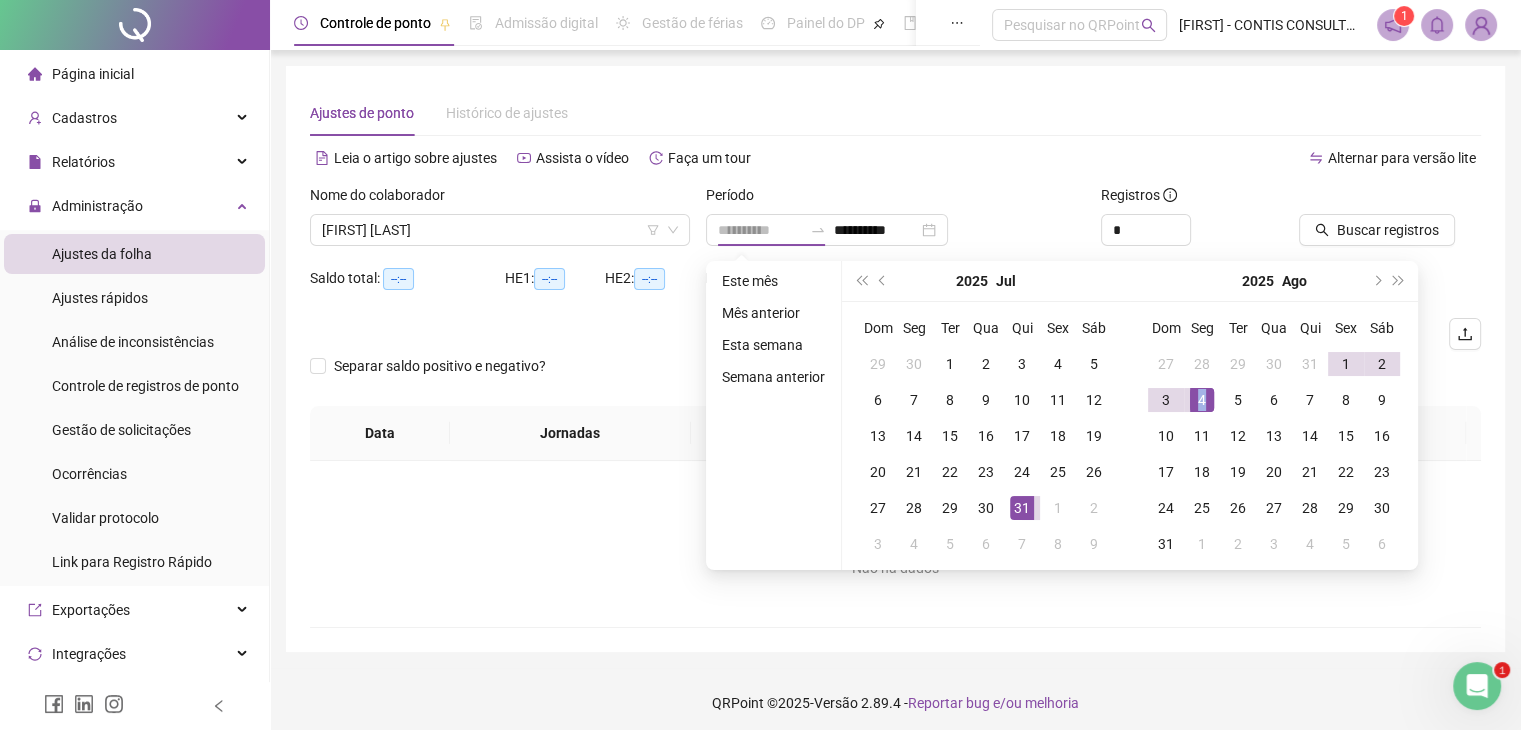 click on "4" at bounding box center (1202, 400) 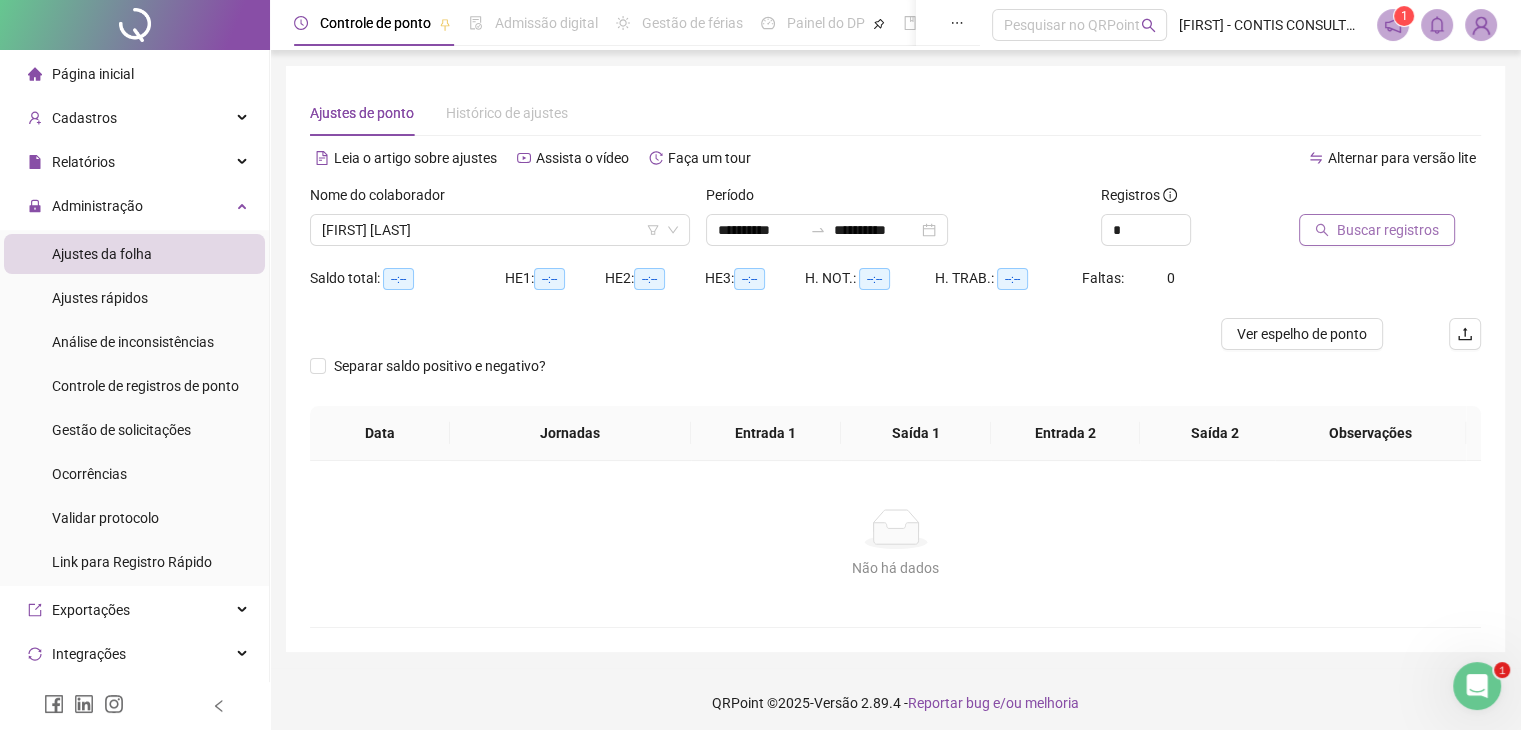 click on "Buscar registros" at bounding box center (1377, 230) 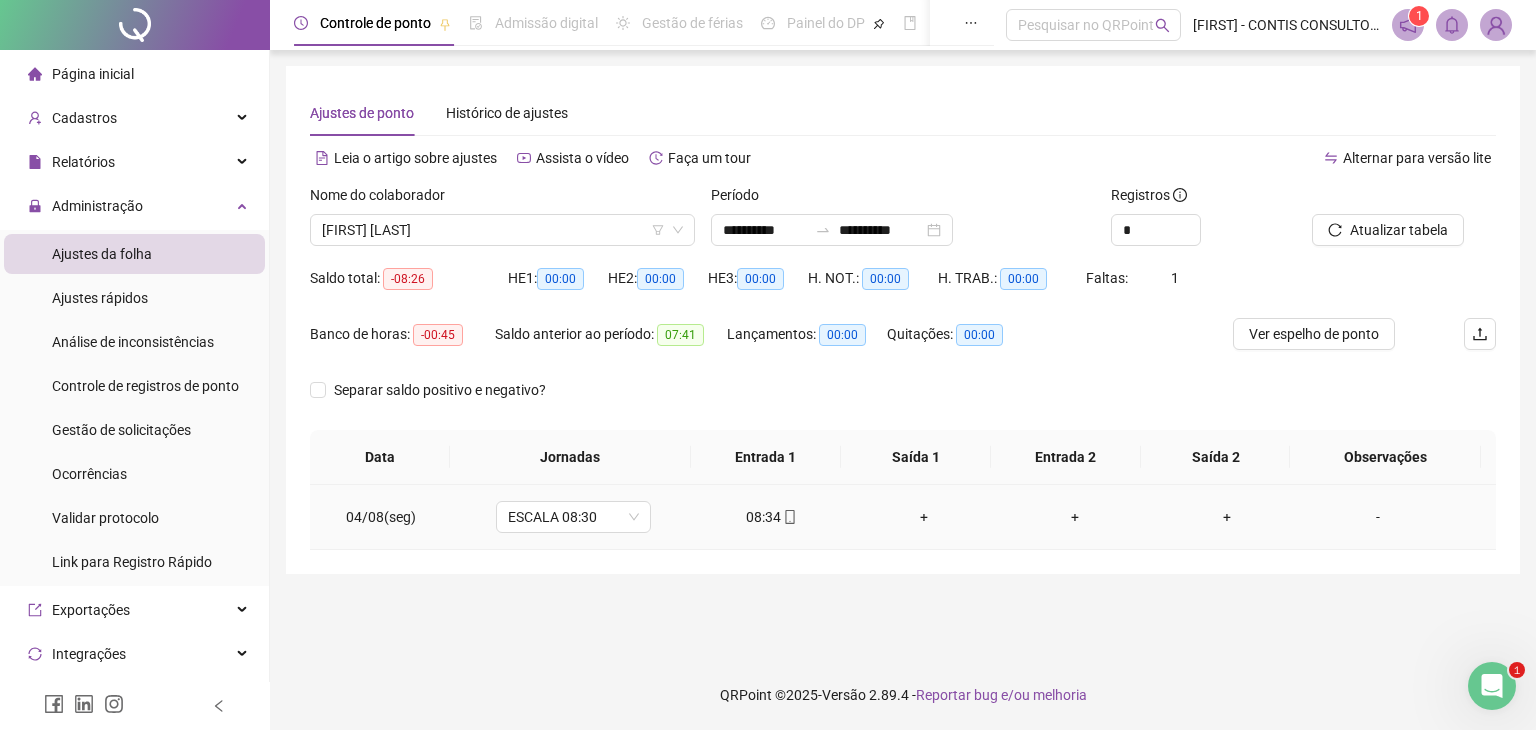 click on "+" at bounding box center (924, 517) 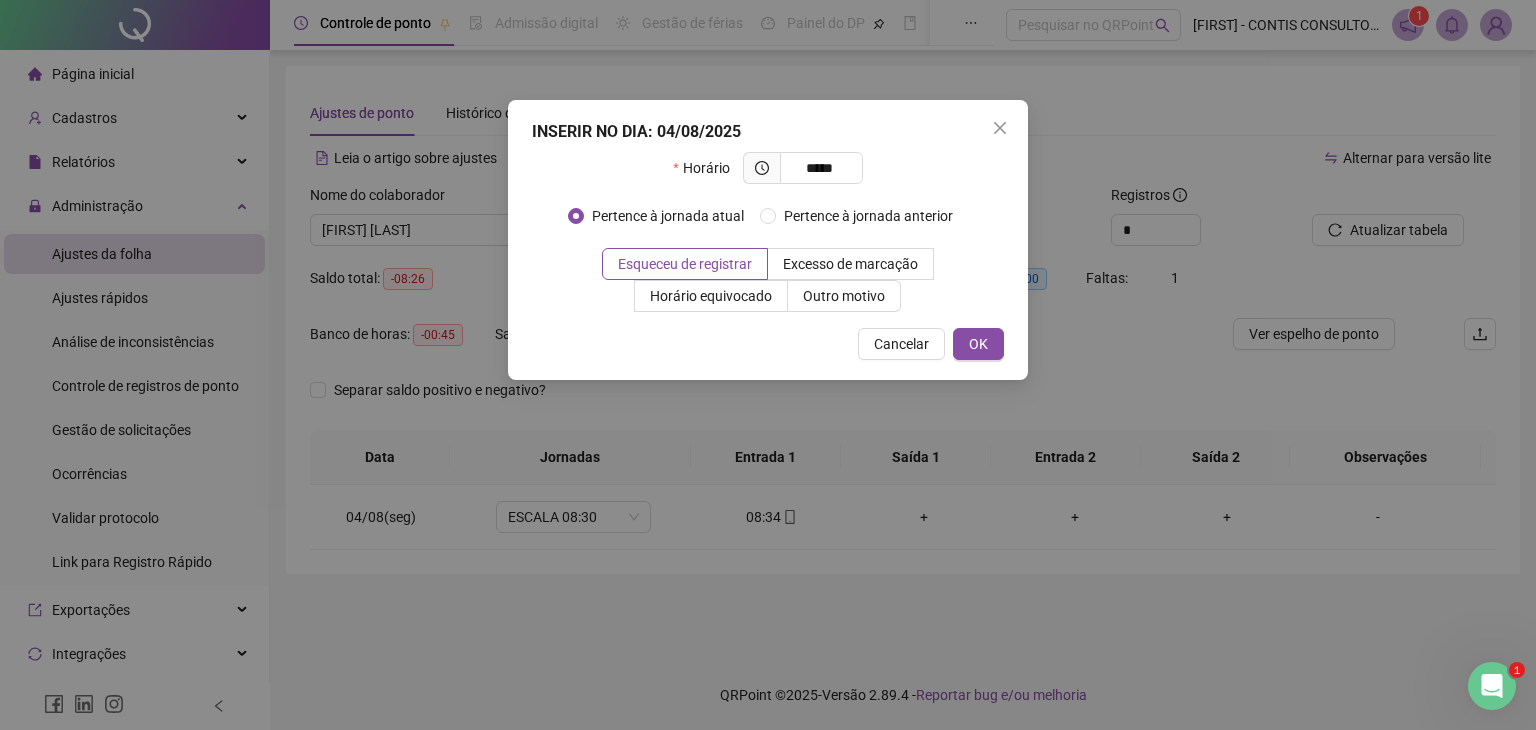 type on "*****" 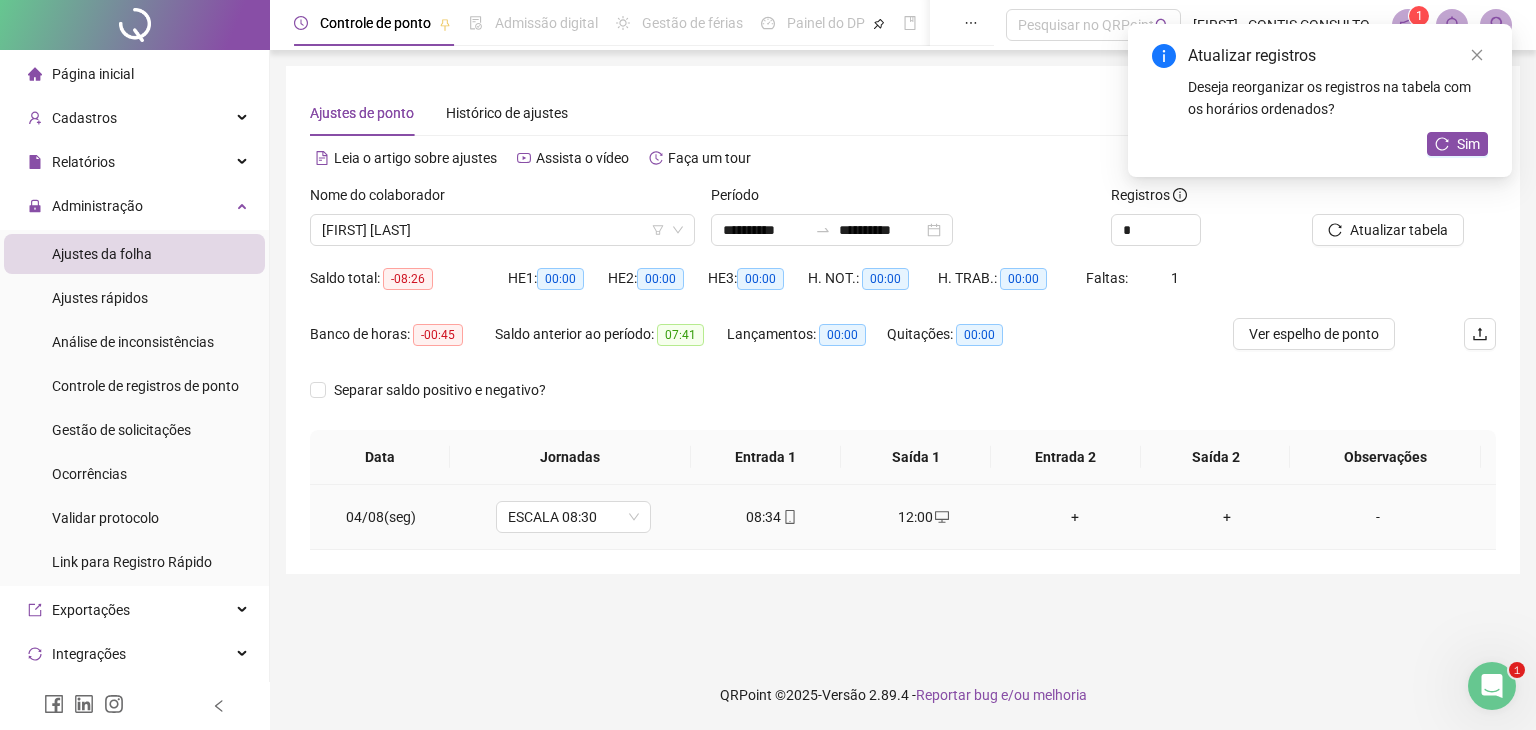 click on "+" at bounding box center [1075, 517] 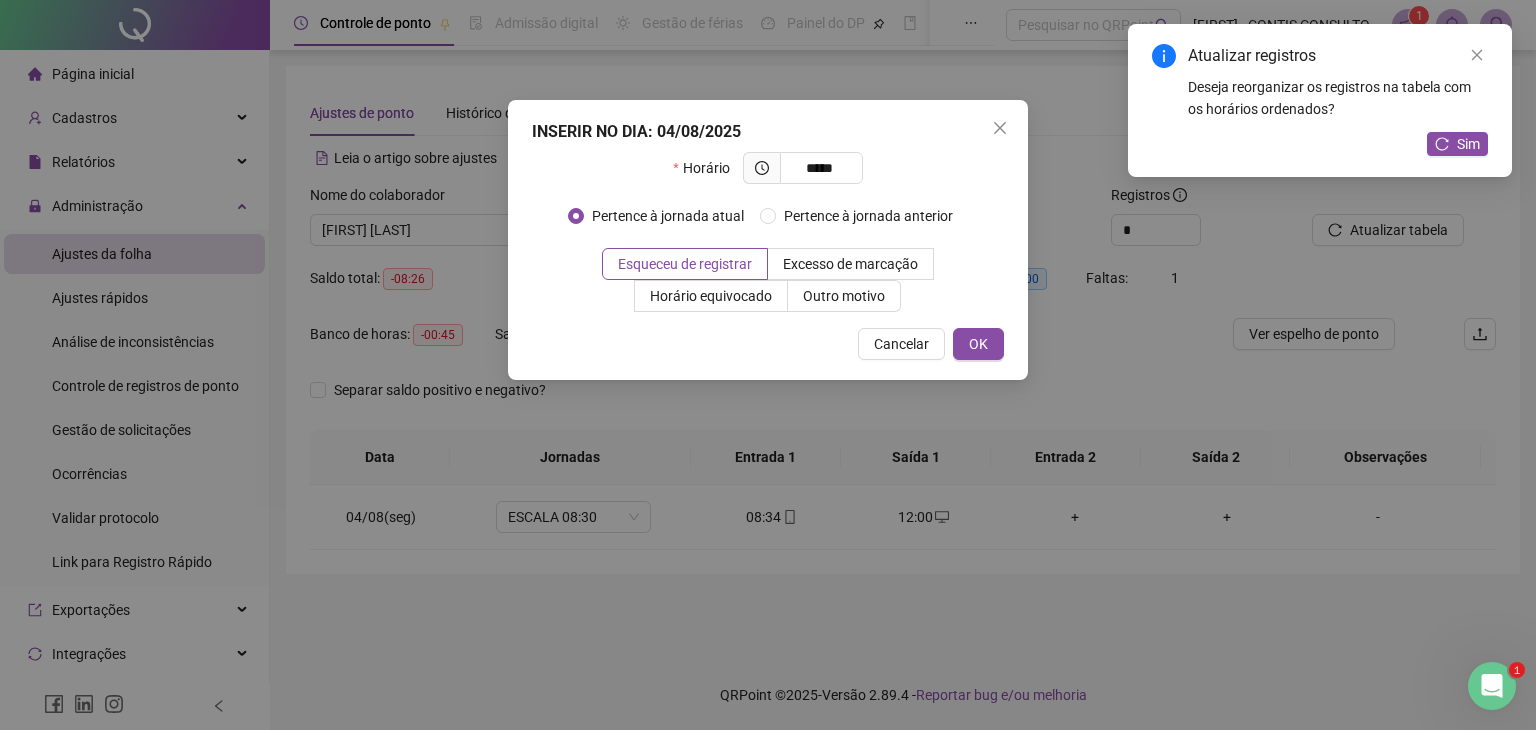 type on "*****" 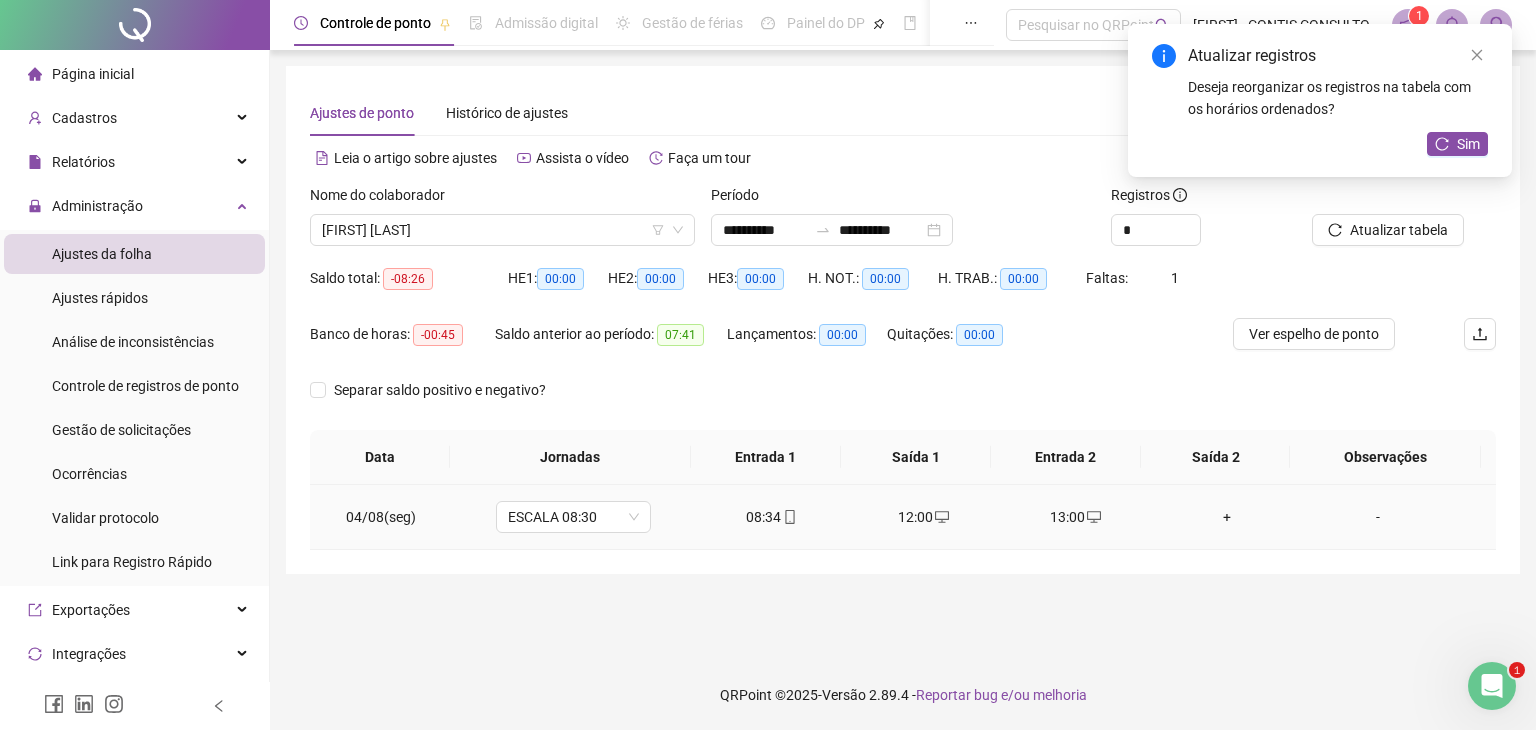 click on "+" at bounding box center [1227, 517] 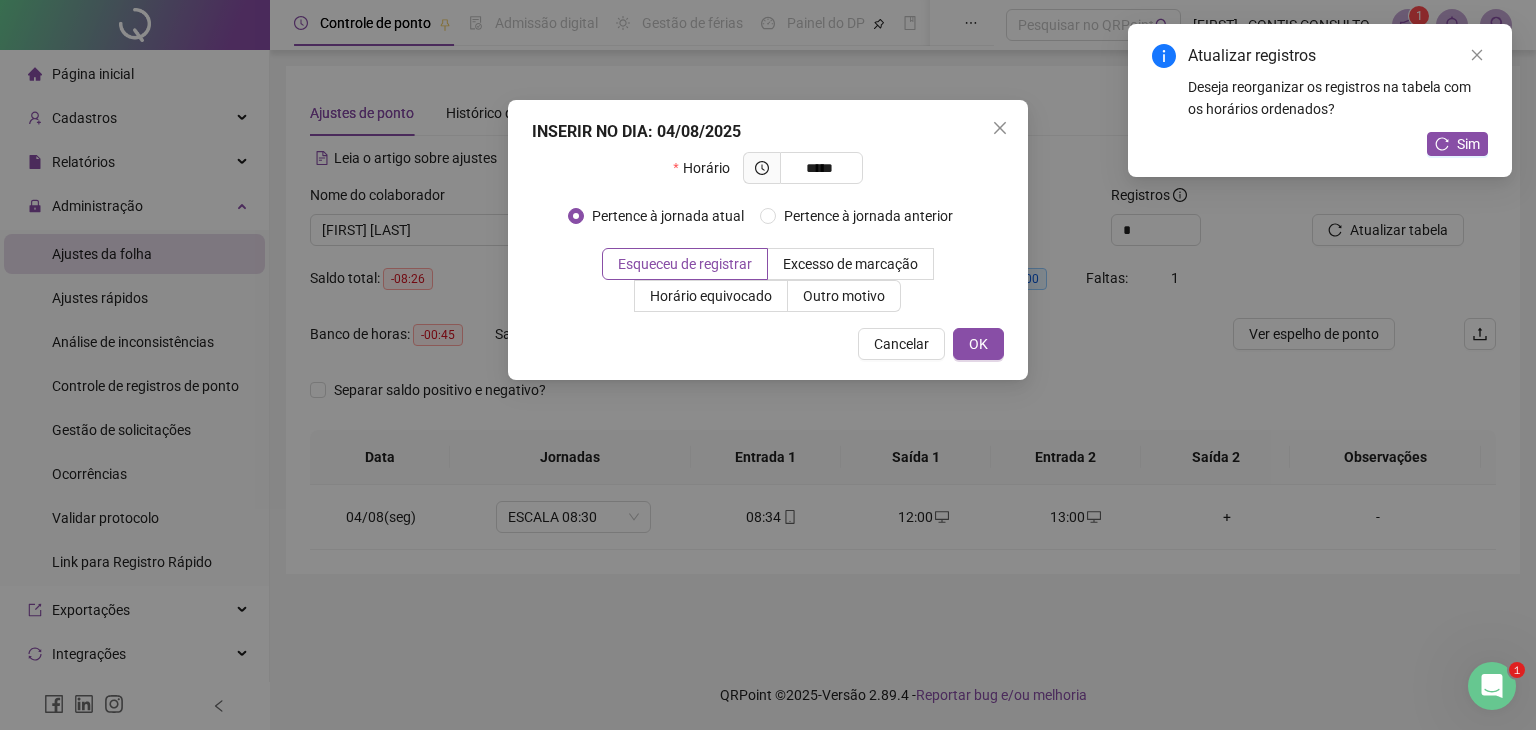 type on "*****" 